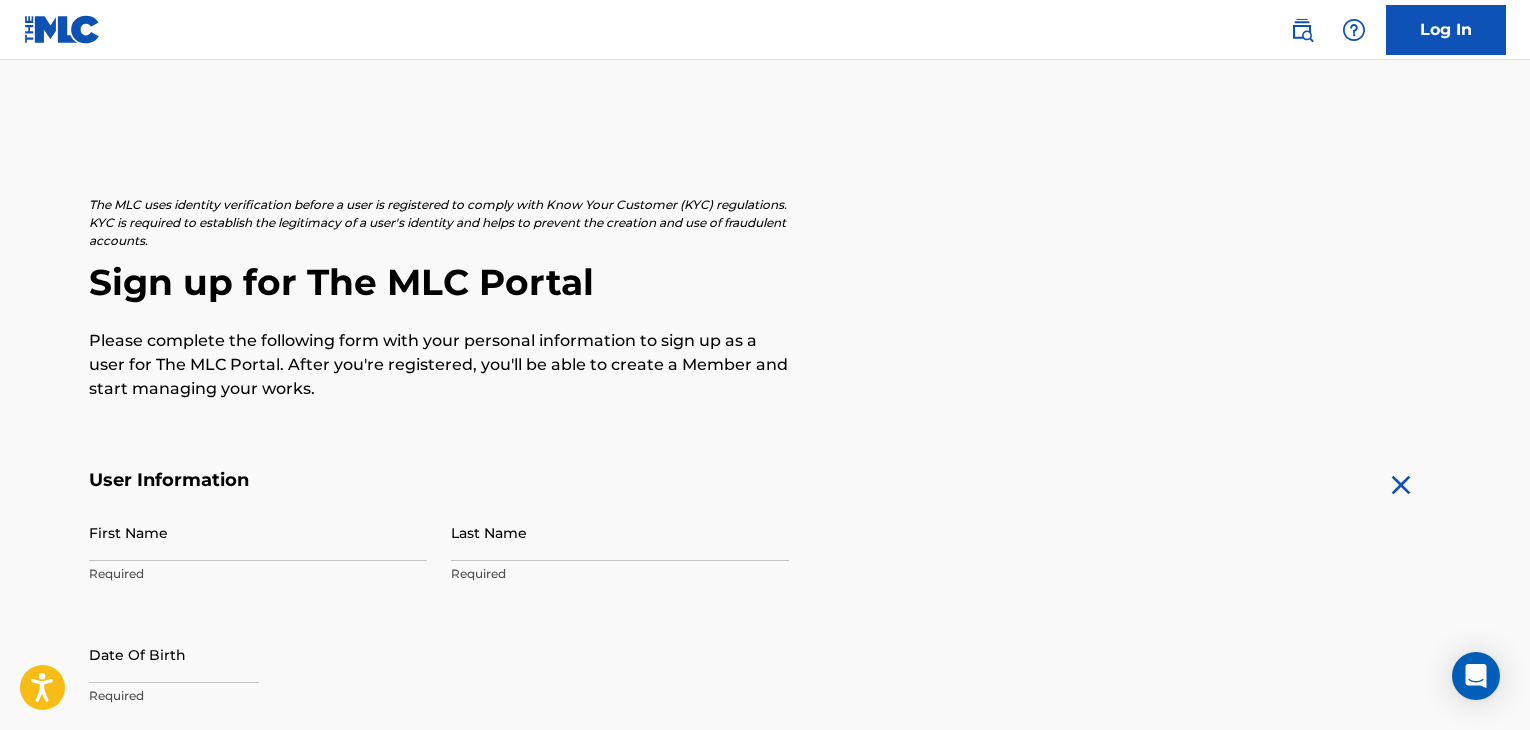 scroll, scrollTop: 0, scrollLeft: 0, axis: both 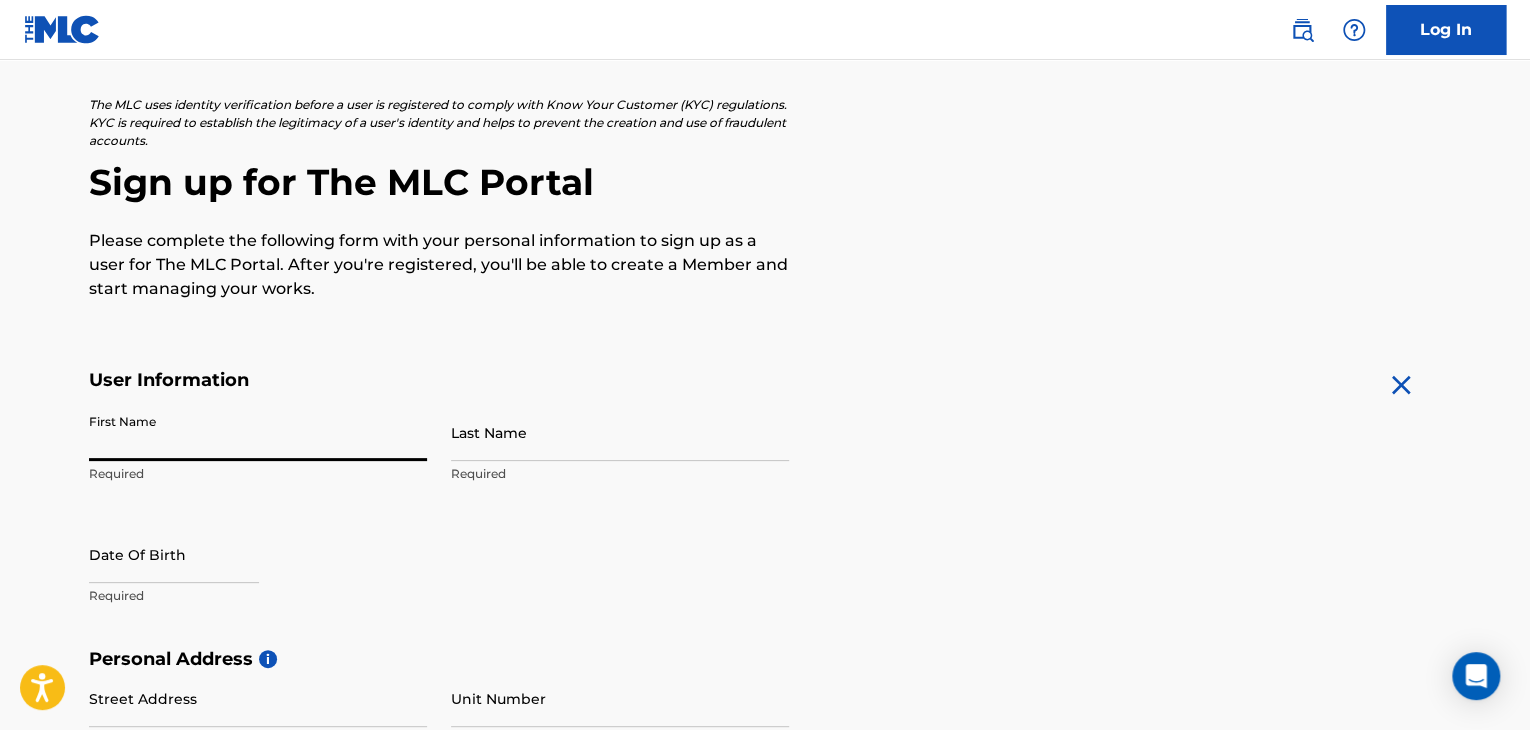 click on "First Name" at bounding box center [258, 432] 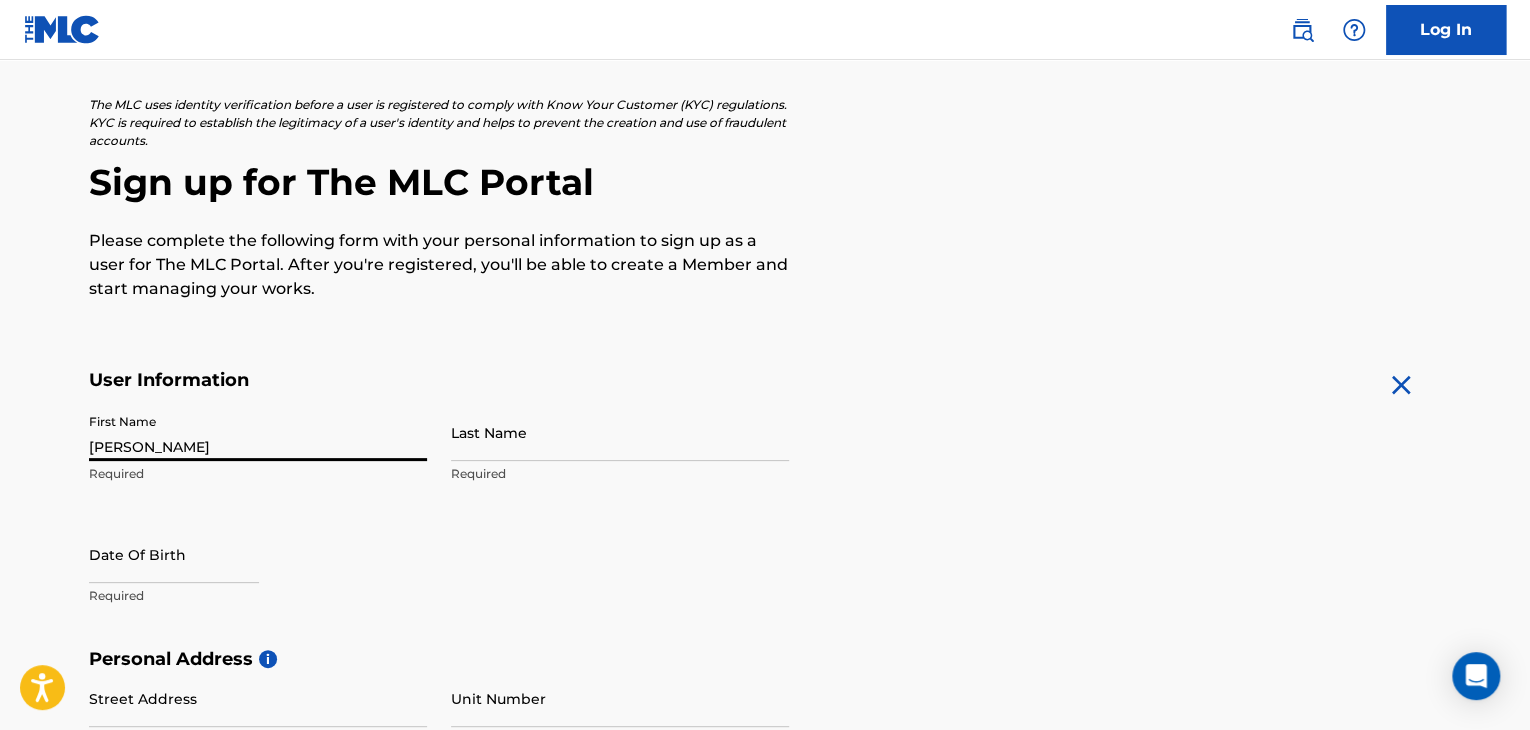 type on "[PERSON_NAME]" 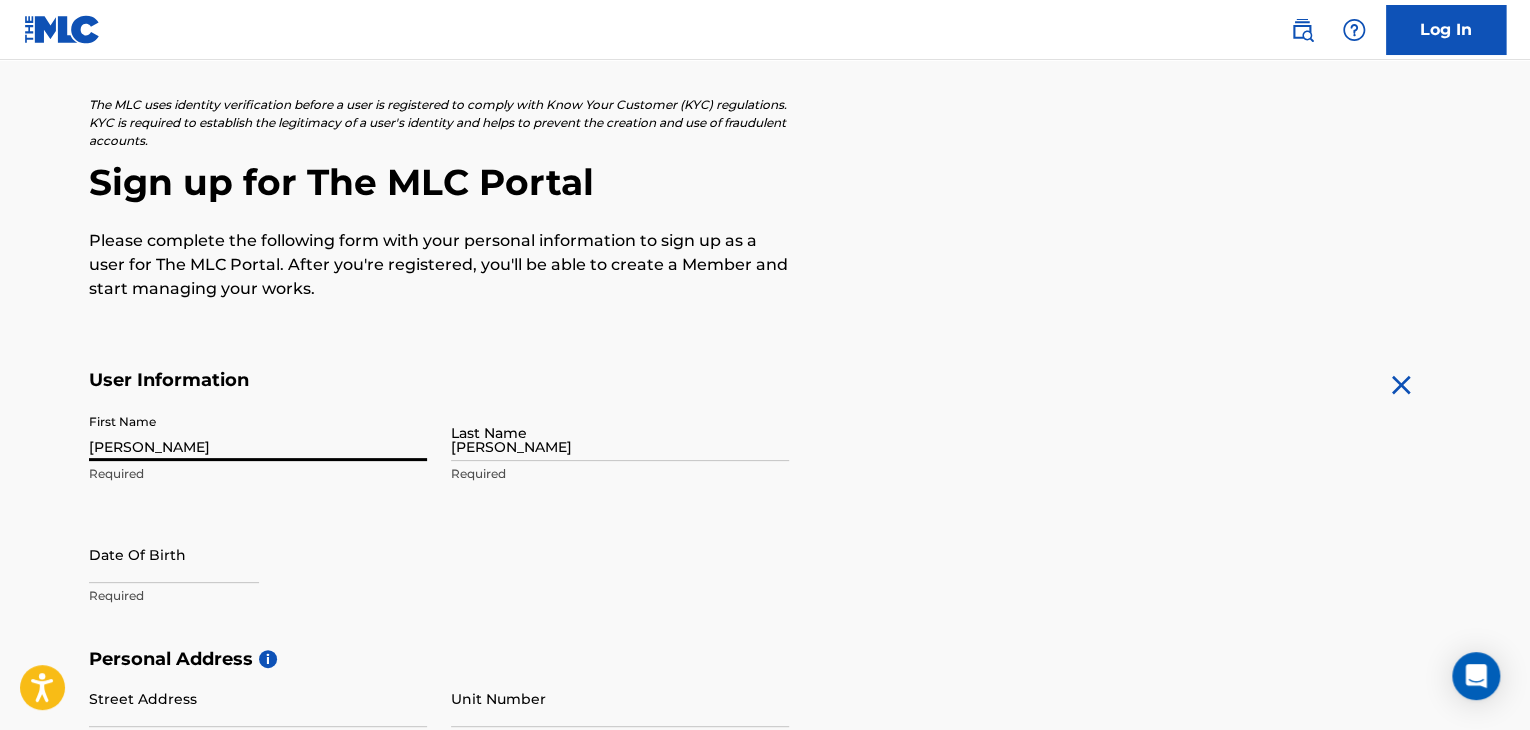 type on "[STREET_ADDRESS][PERSON_NAME]" 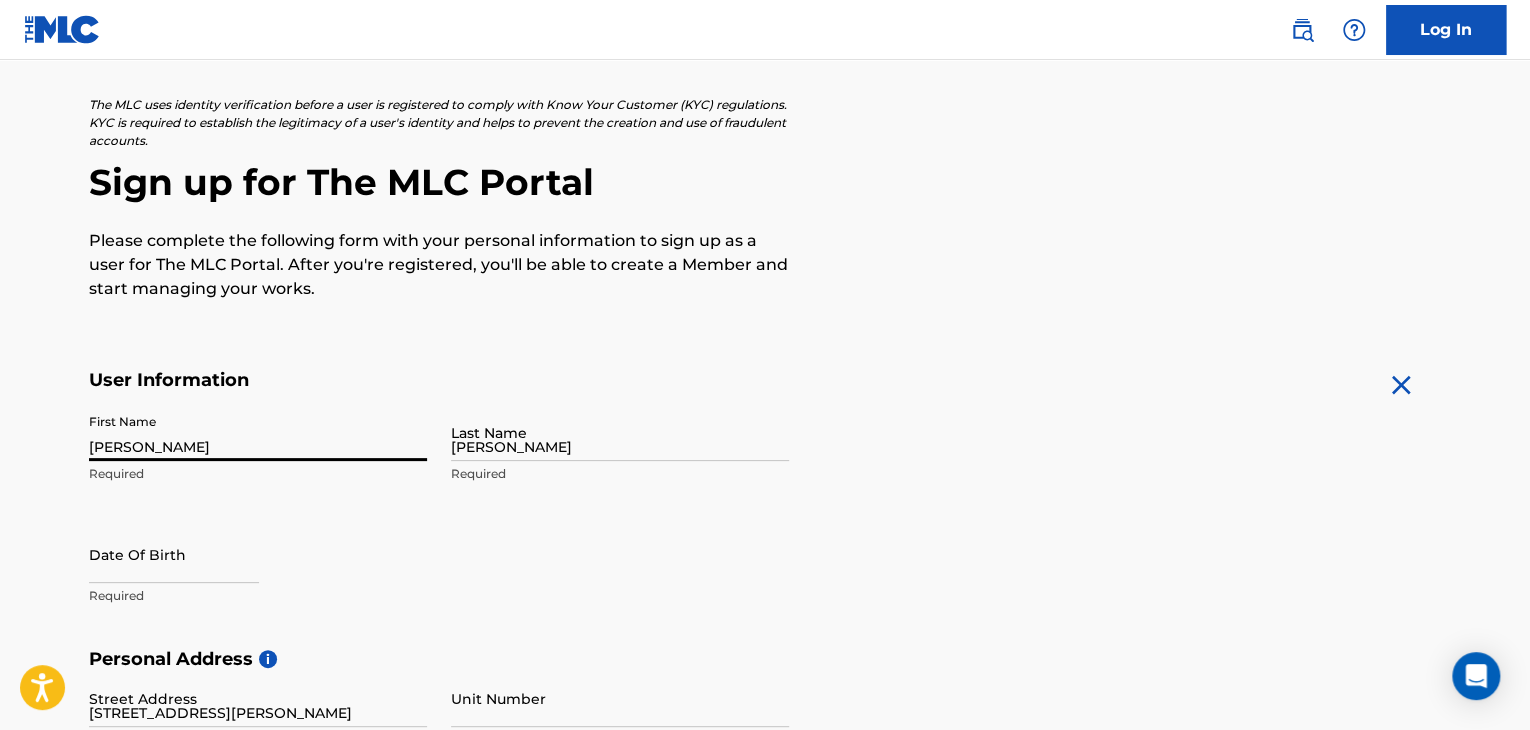 type on "[GEOGRAPHIC_DATA]" 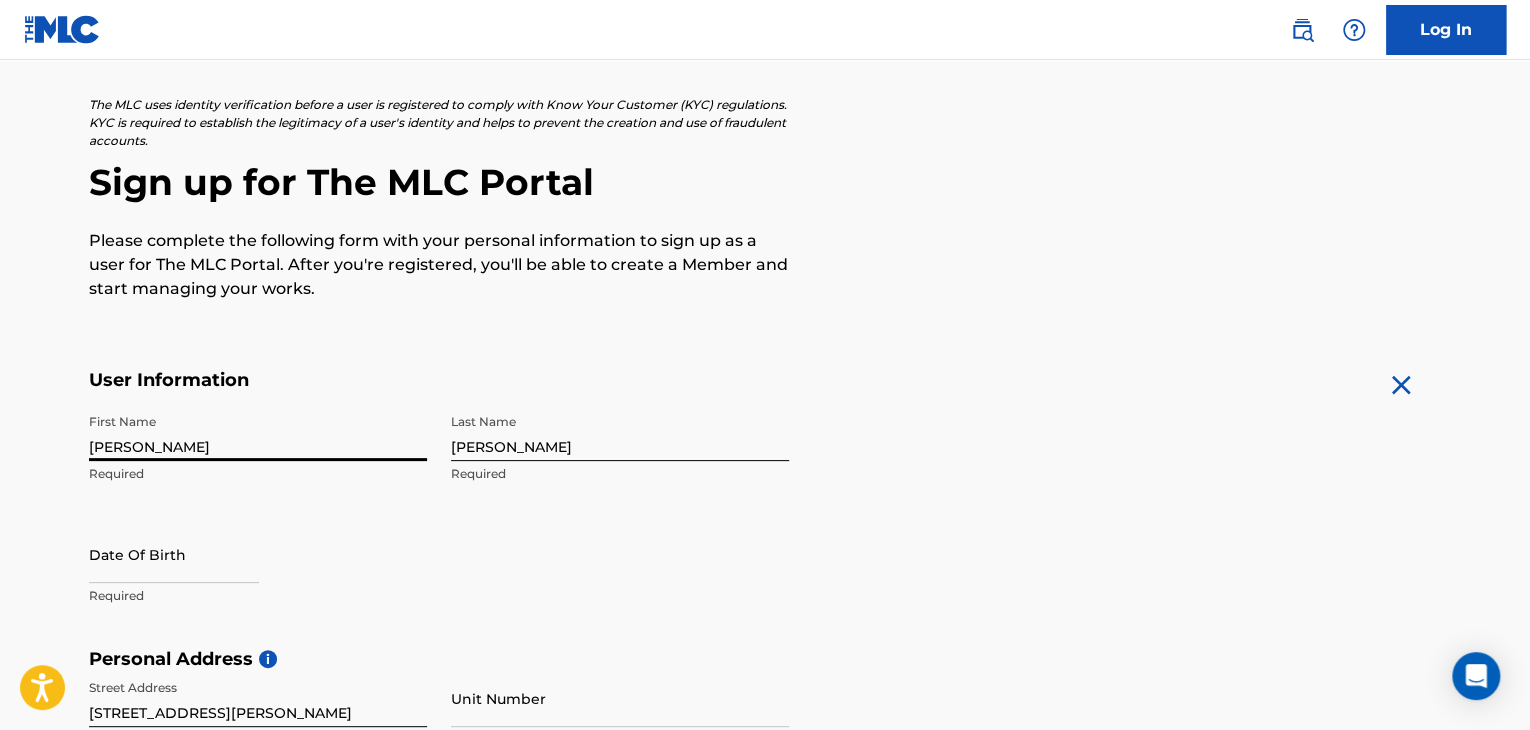scroll, scrollTop: 705, scrollLeft: 0, axis: vertical 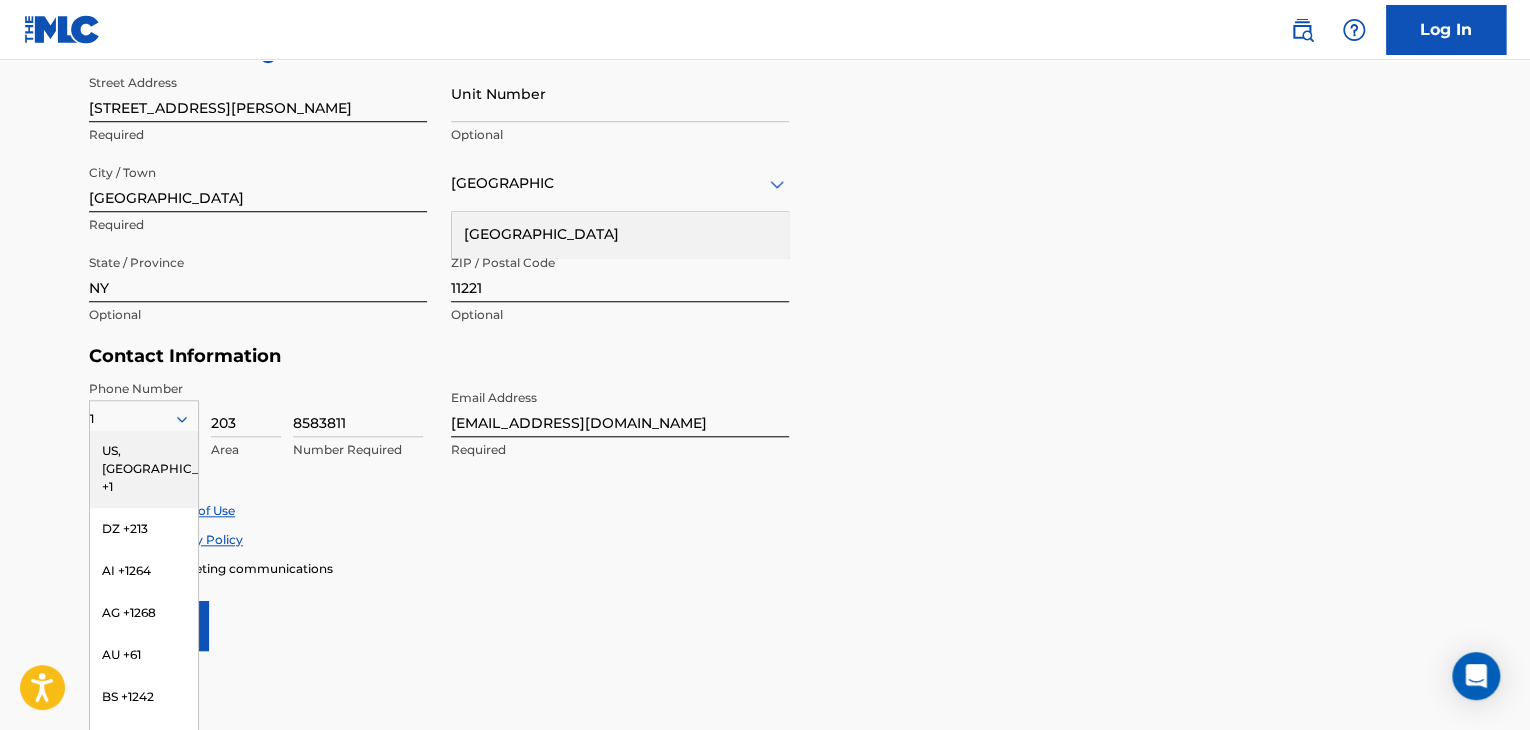click on "Accept Terms of Use Accept Privacy Policy Enroll in marketing communications" at bounding box center [765, 539] 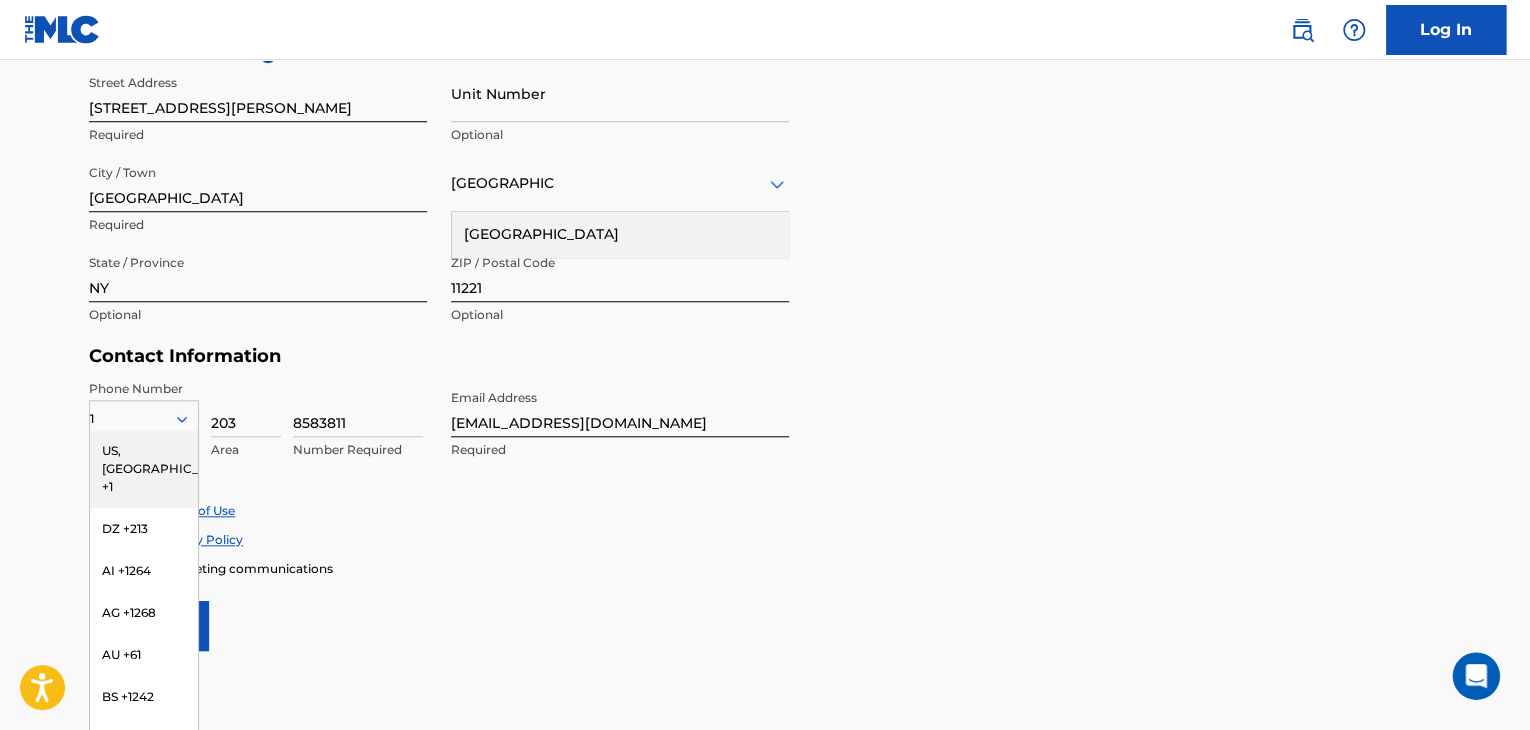 scroll, scrollTop: 0, scrollLeft: 0, axis: both 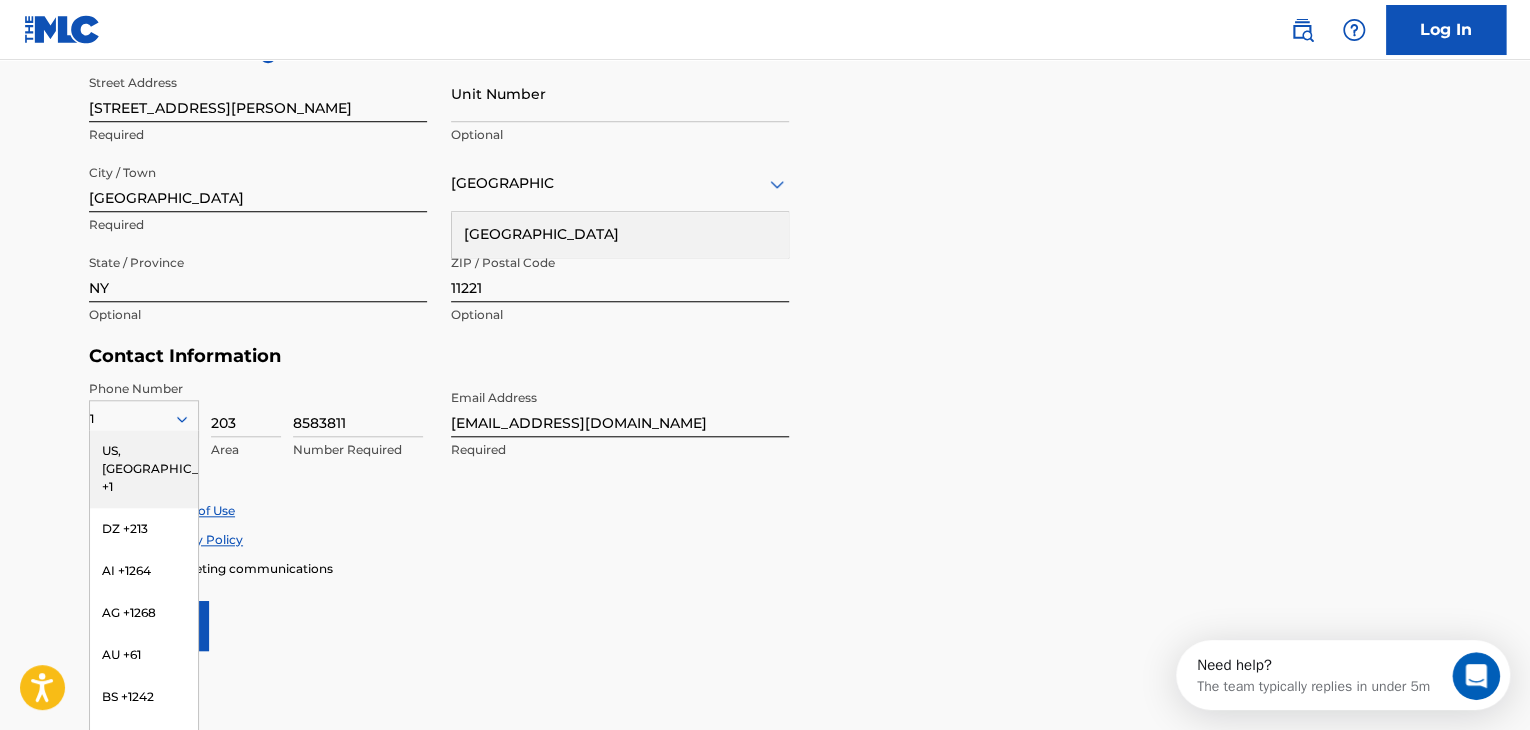 click on "Accept Terms of Use" at bounding box center (765, 510) 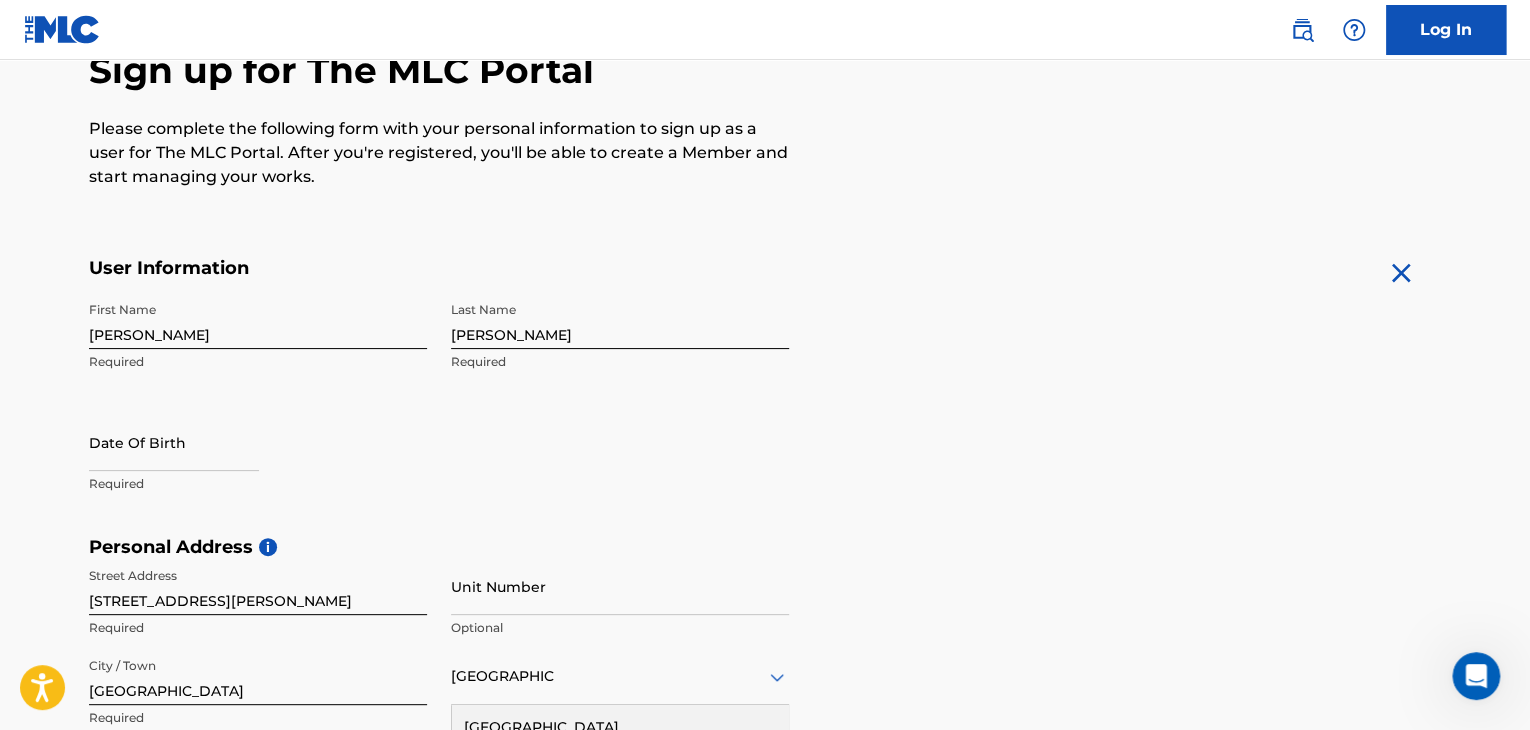 scroll, scrollTop: 205, scrollLeft: 0, axis: vertical 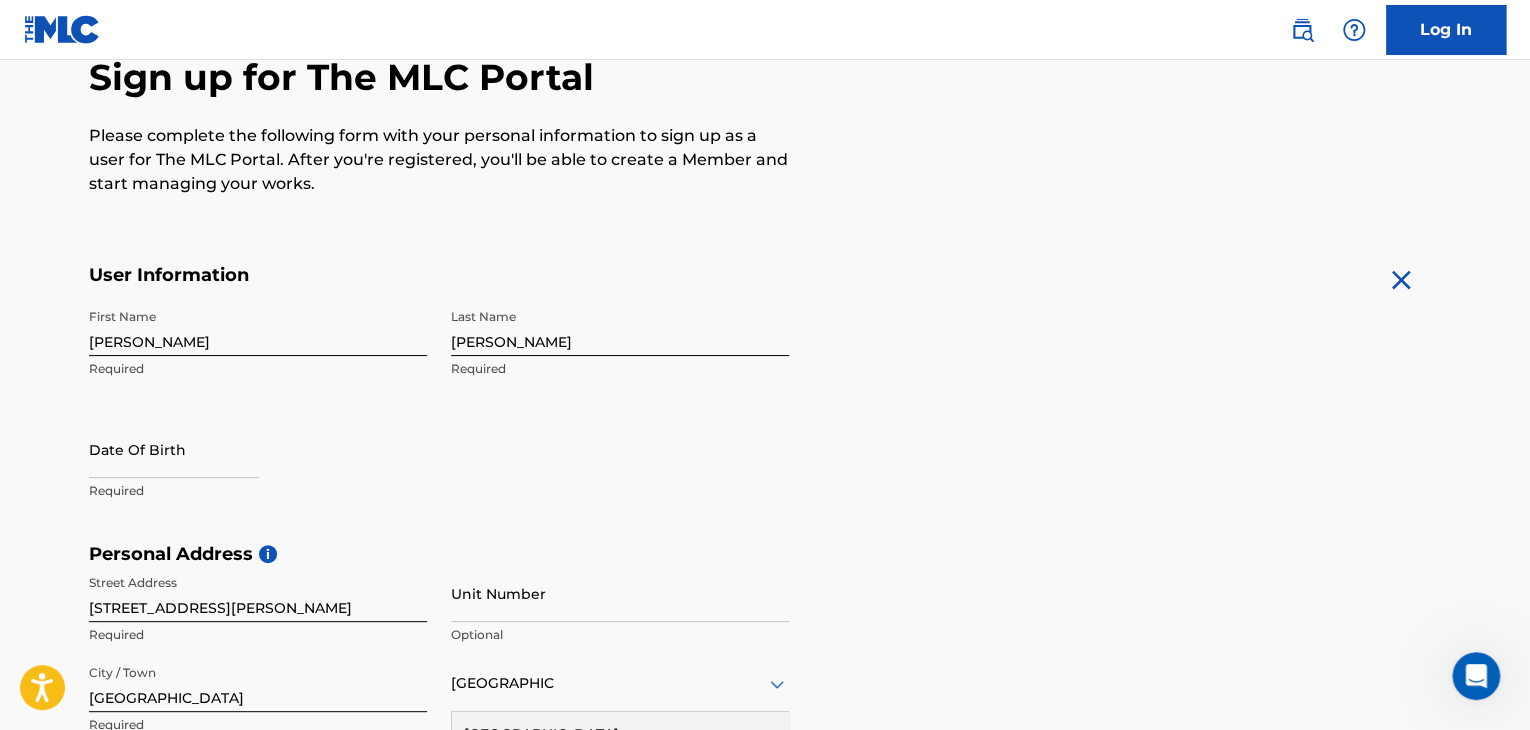 click at bounding box center [174, 449] 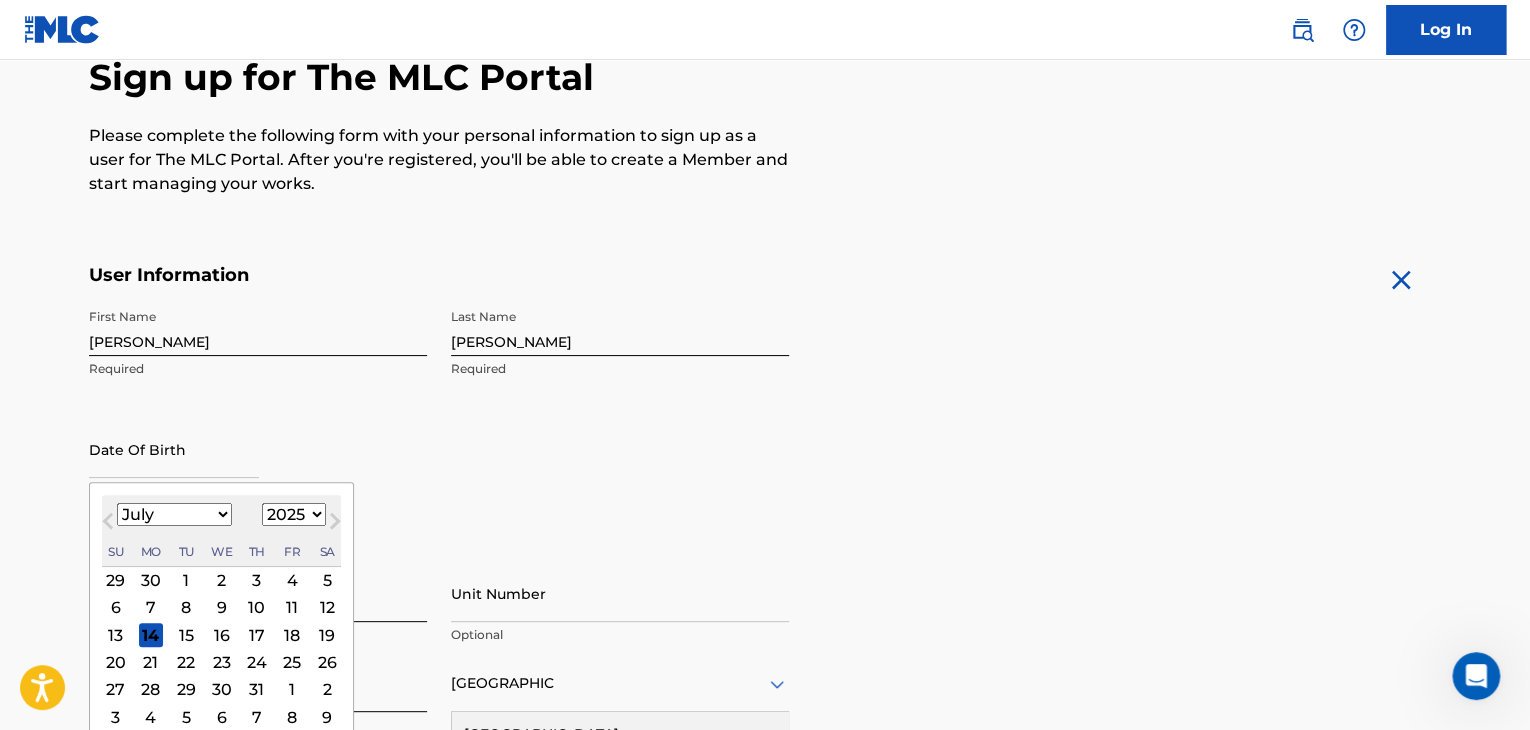 click on "January February March April May June July August September October November December" at bounding box center [174, 514] 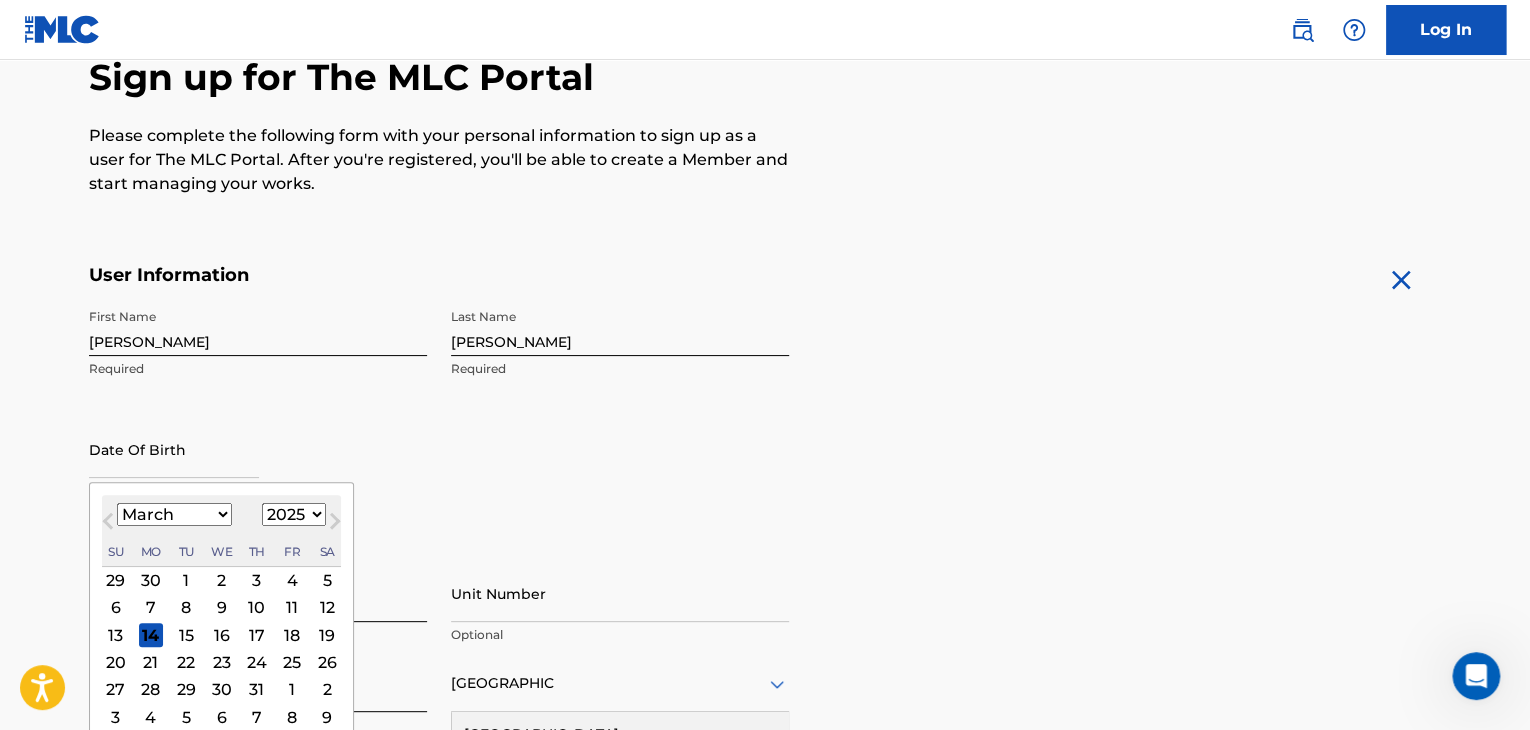 click on "January February March April May June July August September October November December" at bounding box center [174, 514] 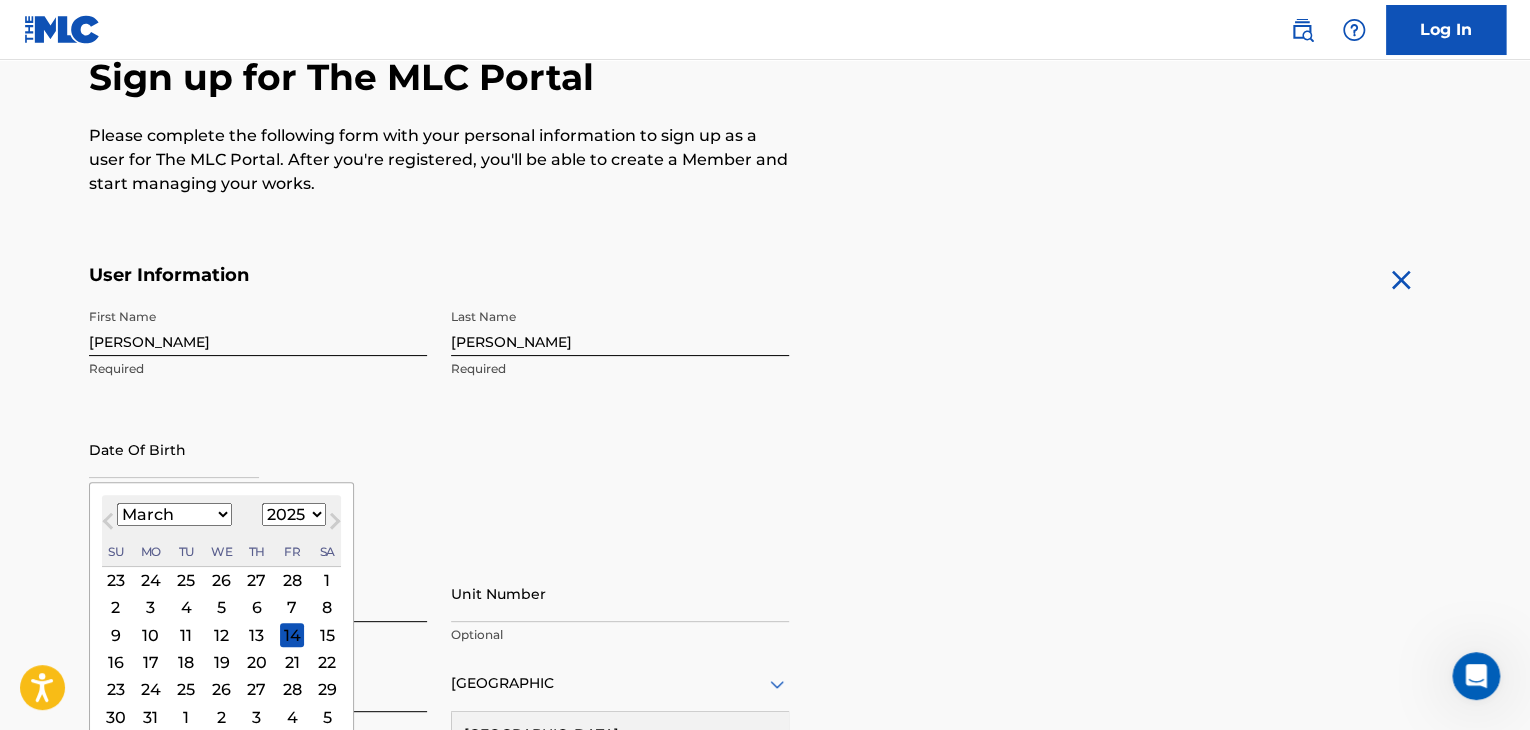 click on "Next Month" at bounding box center (335, 525) 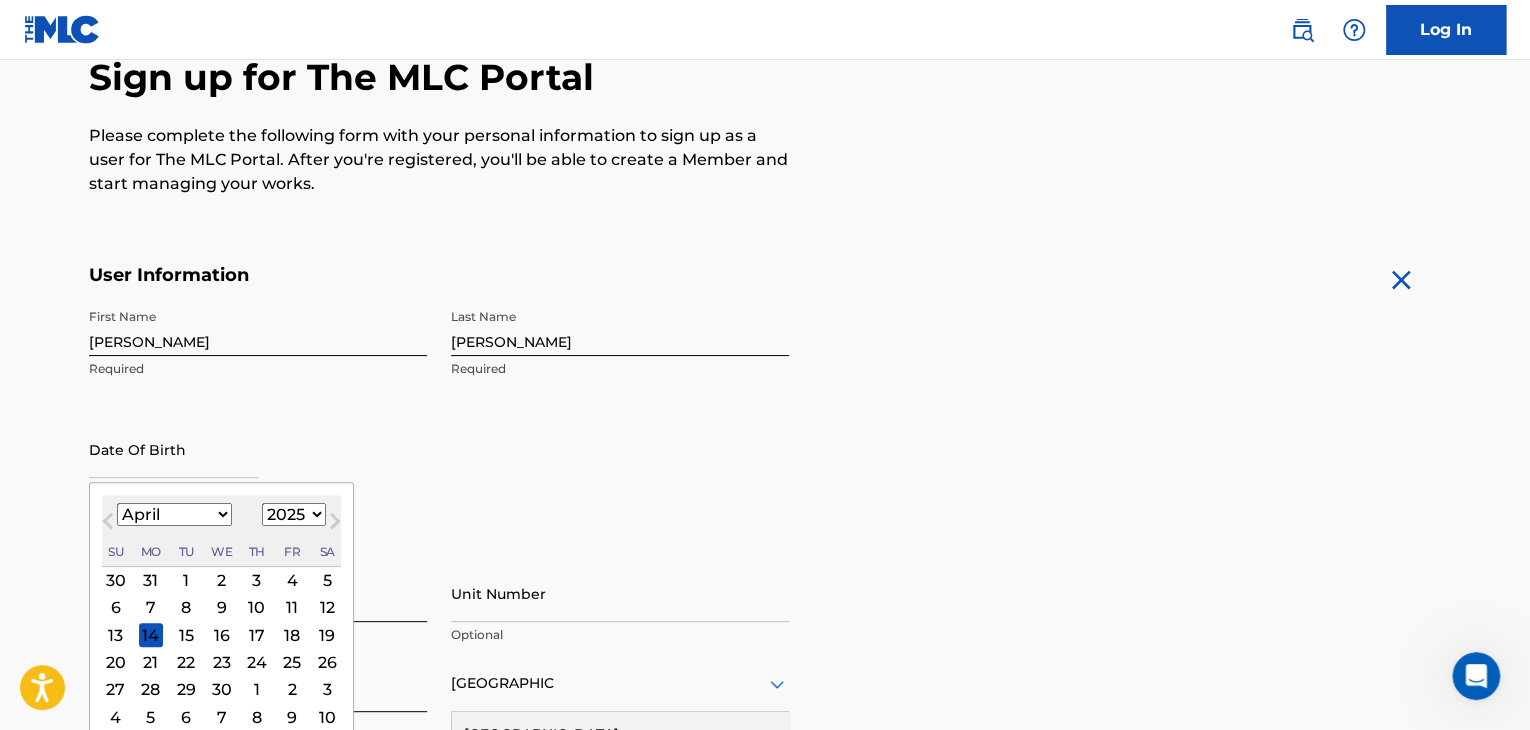 click on "1899 1900 1901 1902 1903 1904 1905 1906 1907 1908 1909 1910 1911 1912 1913 1914 1915 1916 1917 1918 1919 1920 1921 1922 1923 1924 1925 1926 1927 1928 1929 1930 1931 1932 1933 1934 1935 1936 1937 1938 1939 1940 1941 1942 1943 1944 1945 1946 1947 1948 1949 1950 1951 1952 1953 1954 1955 1956 1957 1958 1959 1960 1961 1962 1963 1964 1965 1966 1967 1968 1969 1970 1971 1972 1973 1974 1975 1976 1977 1978 1979 1980 1981 1982 1983 1984 1985 1986 1987 1988 1989 1990 1991 1992 1993 1994 1995 1996 1997 1998 1999 2000 2001 2002 2003 2004 2005 2006 2007 2008 2009 2010 2011 2012 2013 2014 2015 2016 2017 2018 2019 2020 2021 2022 2023 2024 2025 2026 2027 2028 2029 2030 2031 2032 2033 2034 2035 2036 2037 2038 2039 2040 2041 2042 2043 2044 2045 2046 2047 2048 2049 2050 2051 2052 2053 2054 2055 2056 2057 2058 2059 2060 2061 2062 2063 2064 2065 2066 2067 2068 2069 2070 2071 2072 2073 2074 2075 2076 2077 2078 2079 2080 2081 2082 2083 2084 2085 2086 2087 2088 2089 2090 2091 2092 2093 2094 2095 2096 2097 2098 2099 2100" at bounding box center [294, 514] 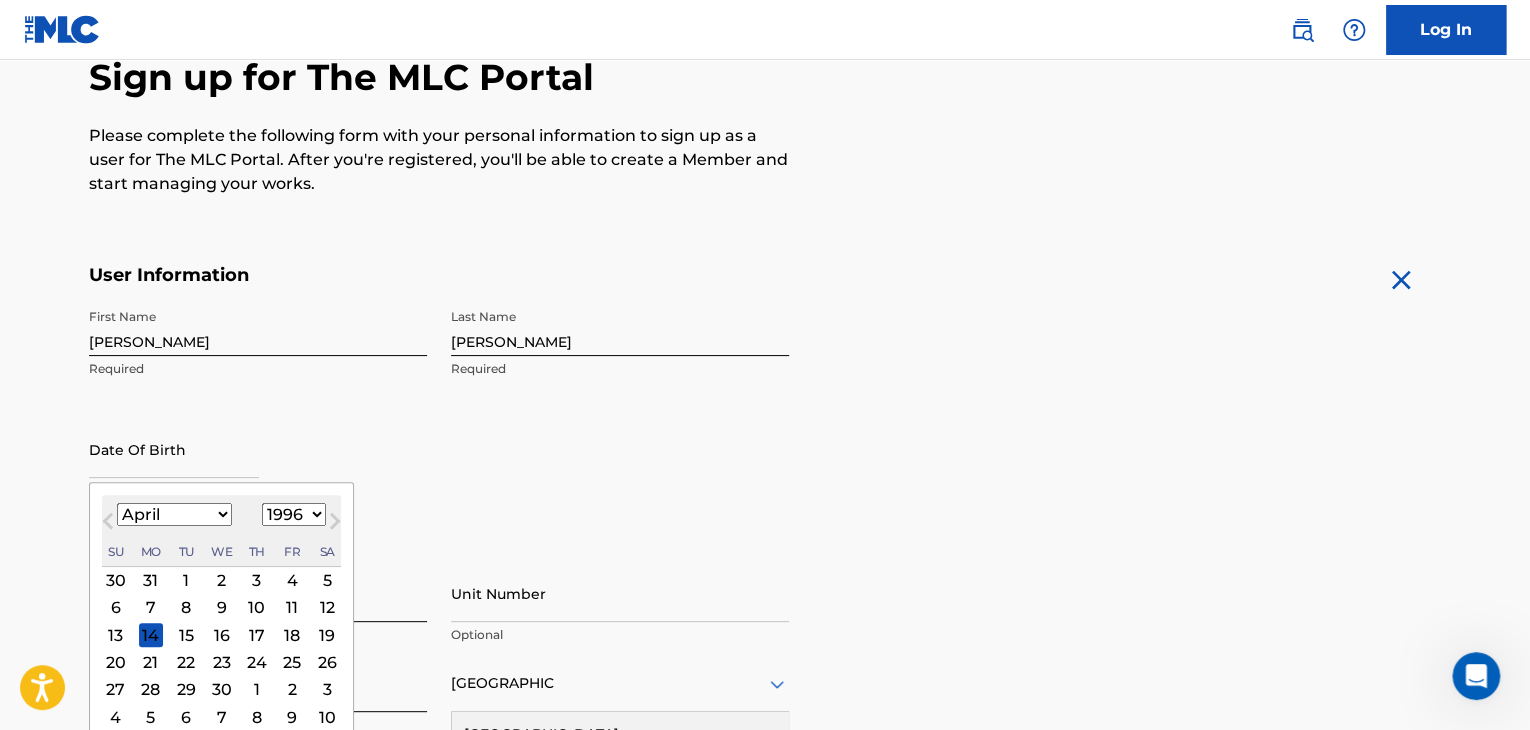 click on "1899 1900 1901 1902 1903 1904 1905 1906 1907 1908 1909 1910 1911 1912 1913 1914 1915 1916 1917 1918 1919 1920 1921 1922 1923 1924 1925 1926 1927 1928 1929 1930 1931 1932 1933 1934 1935 1936 1937 1938 1939 1940 1941 1942 1943 1944 1945 1946 1947 1948 1949 1950 1951 1952 1953 1954 1955 1956 1957 1958 1959 1960 1961 1962 1963 1964 1965 1966 1967 1968 1969 1970 1971 1972 1973 1974 1975 1976 1977 1978 1979 1980 1981 1982 1983 1984 1985 1986 1987 1988 1989 1990 1991 1992 1993 1994 1995 1996 1997 1998 1999 2000 2001 2002 2003 2004 2005 2006 2007 2008 2009 2010 2011 2012 2013 2014 2015 2016 2017 2018 2019 2020 2021 2022 2023 2024 2025 2026 2027 2028 2029 2030 2031 2032 2033 2034 2035 2036 2037 2038 2039 2040 2041 2042 2043 2044 2045 2046 2047 2048 2049 2050 2051 2052 2053 2054 2055 2056 2057 2058 2059 2060 2061 2062 2063 2064 2065 2066 2067 2068 2069 2070 2071 2072 2073 2074 2075 2076 2077 2078 2079 2080 2081 2082 2083 2084 2085 2086 2087 2088 2089 2090 2091 2092 2093 2094 2095 2096 2097 2098 2099 2100" at bounding box center [294, 514] 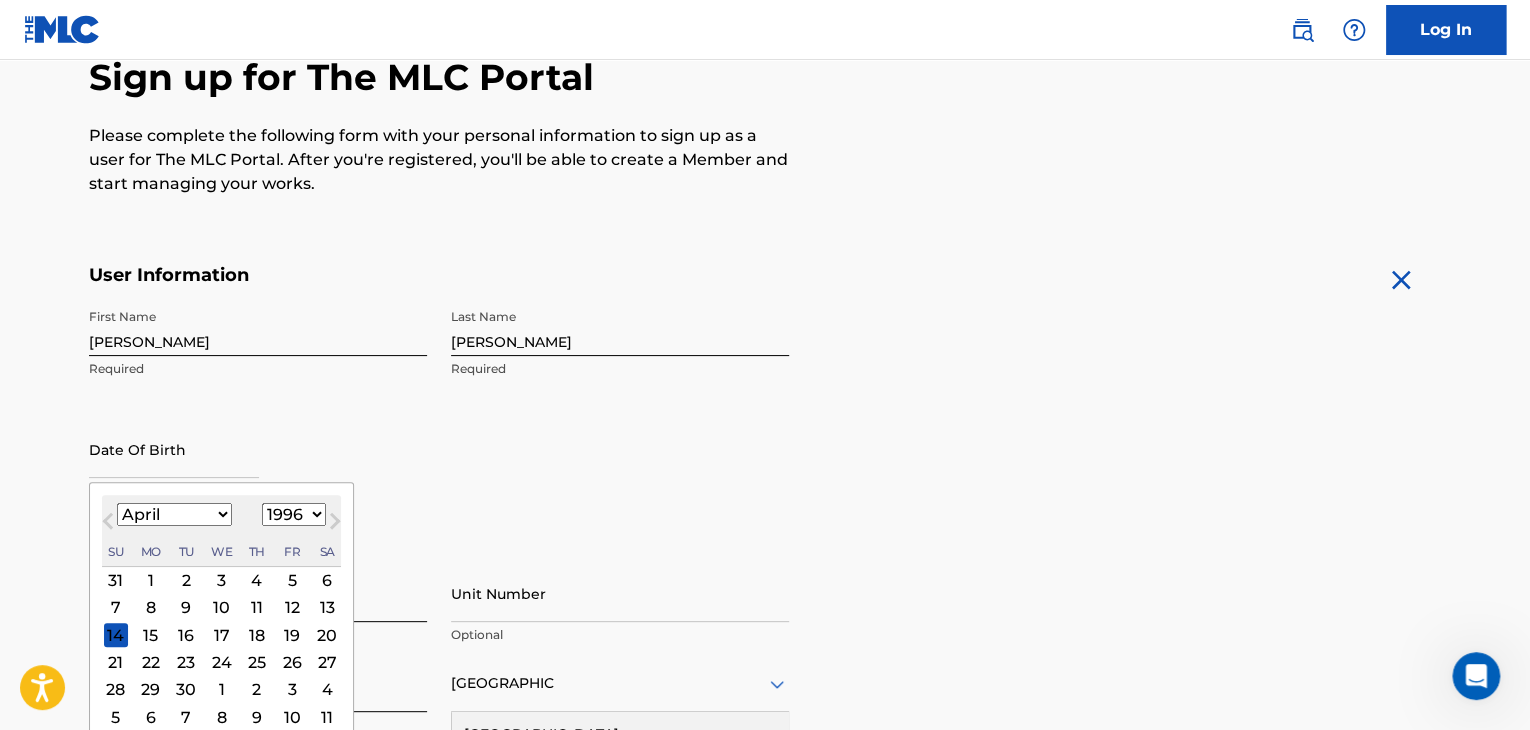 click on "Previous Month" at bounding box center (110, 524) 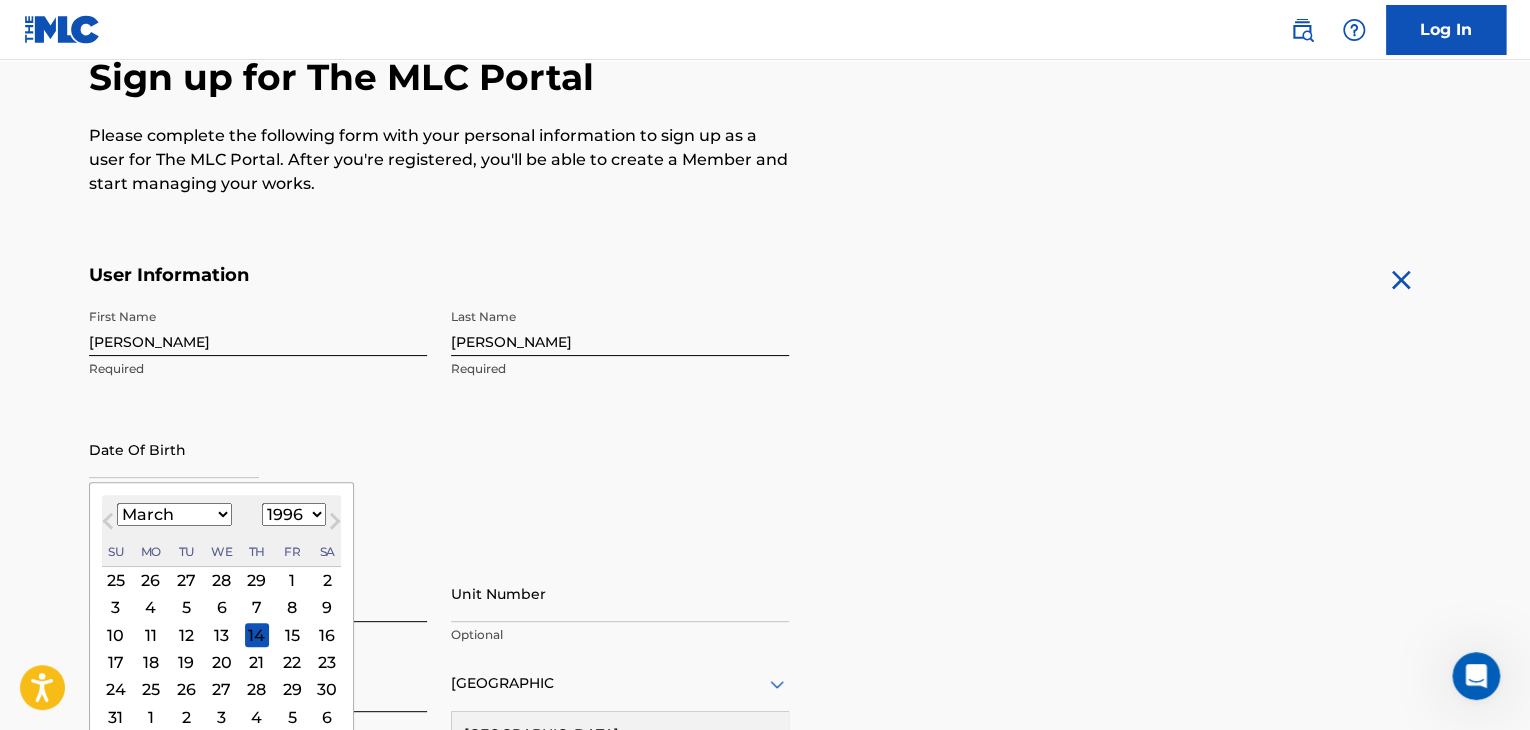 click on "25" at bounding box center (151, 690) 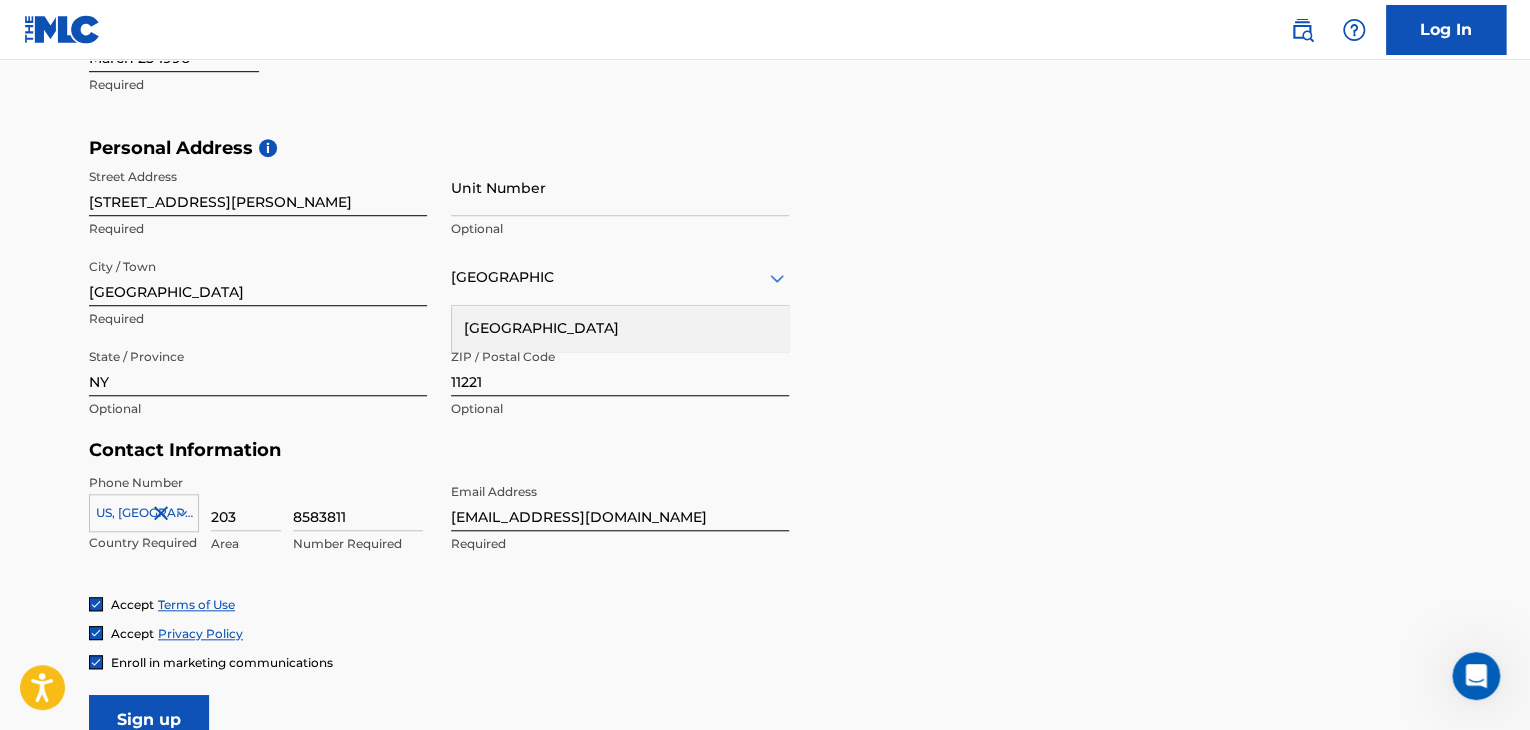 scroll, scrollTop: 805, scrollLeft: 0, axis: vertical 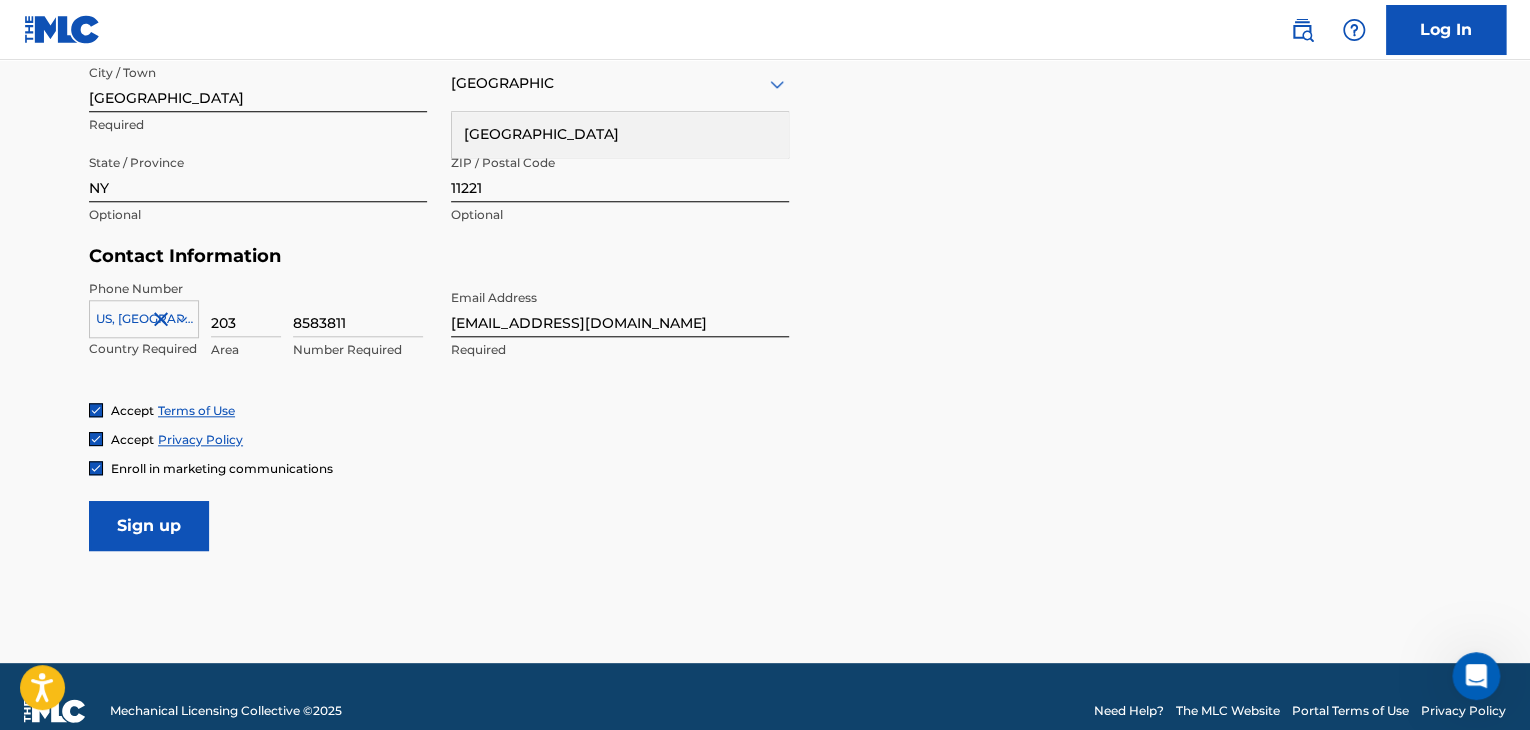 click on "Sign up" at bounding box center (149, 526) 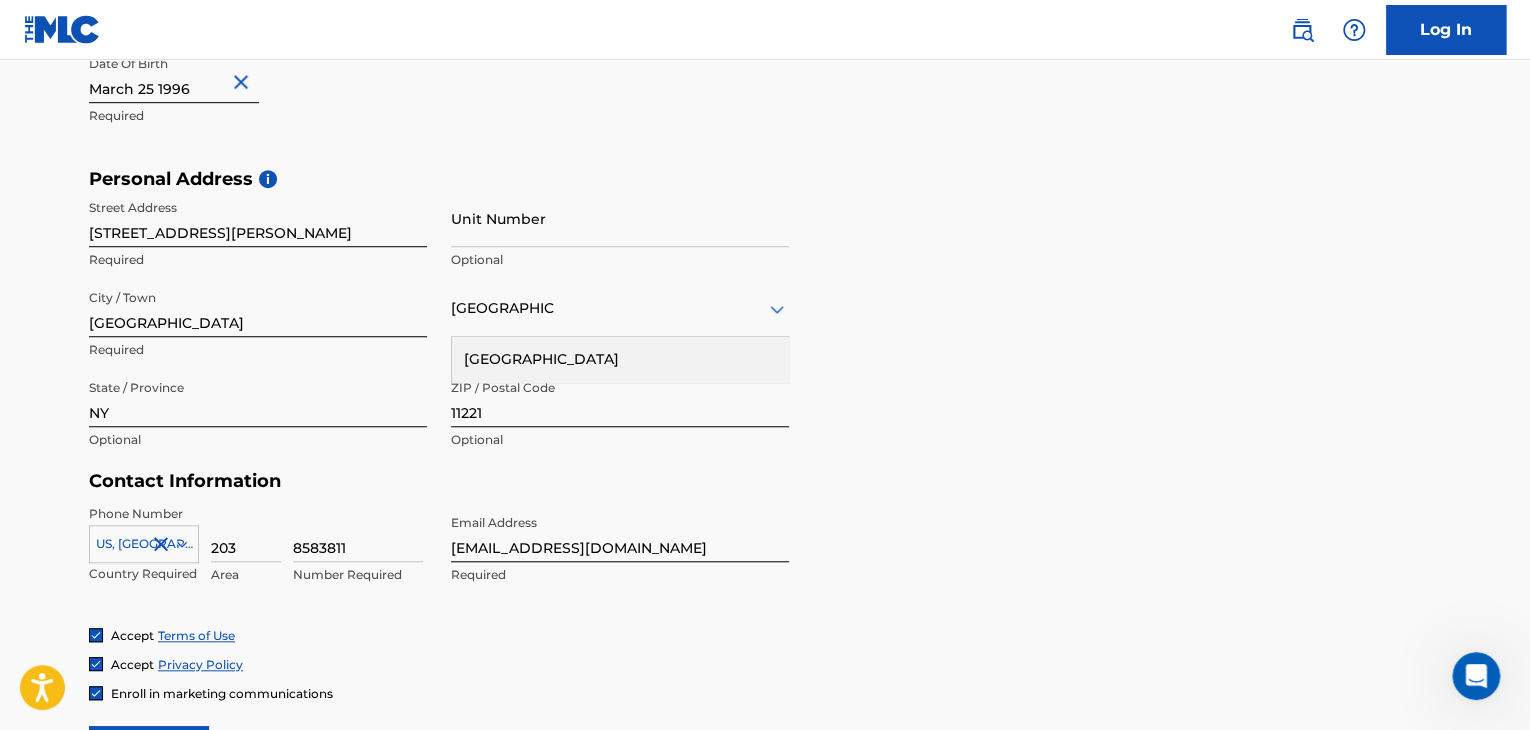 scroll, scrollTop: 705, scrollLeft: 0, axis: vertical 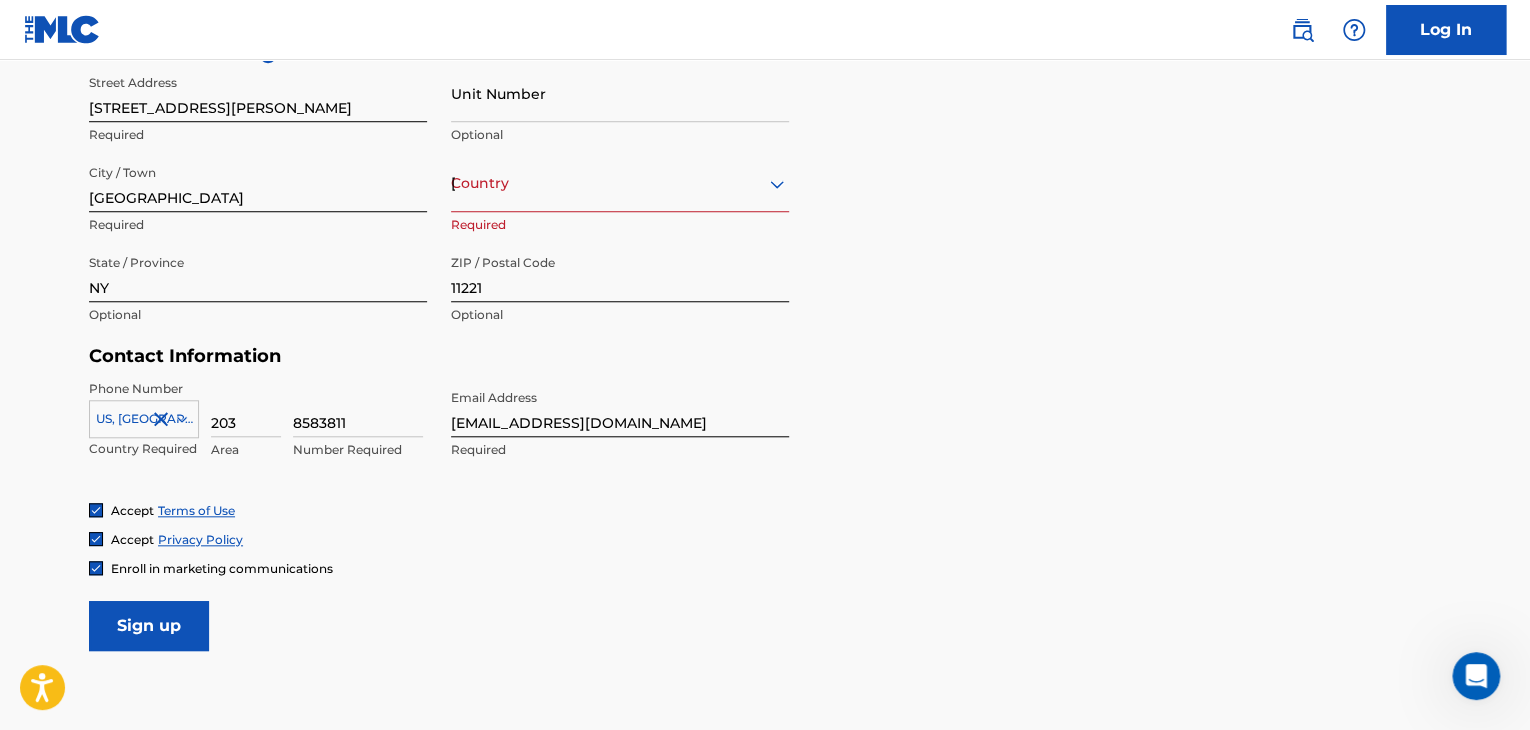 click on "Accept Terms of Use" at bounding box center [765, 510] 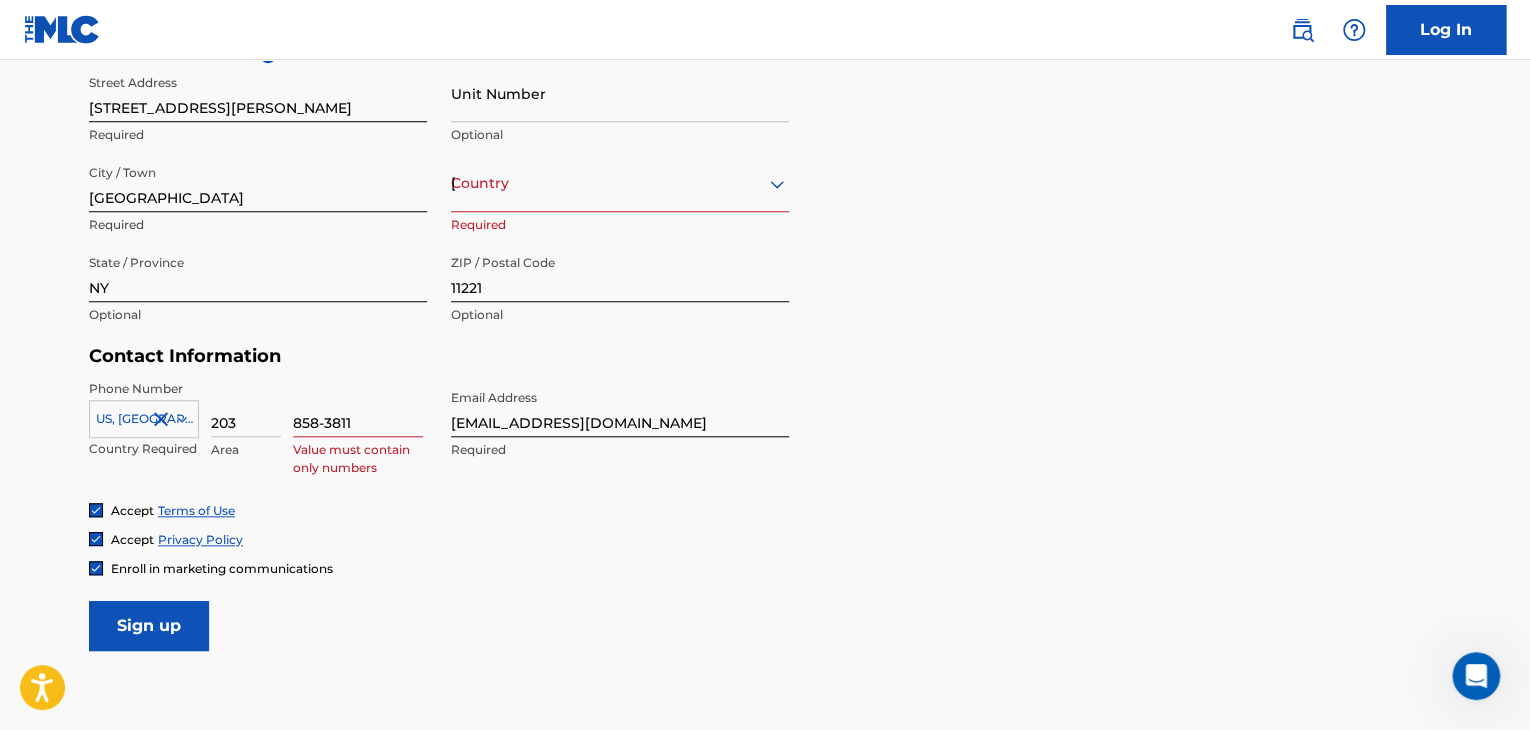 click on "Phone Number [GEOGRAPHIC_DATA], [GEOGRAPHIC_DATA] +1 Country Required 203 Area 858-3811 Value must contain only numbers Email Address [EMAIL_ADDRESS][DOMAIN_NAME] Required" at bounding box center [439, 441] 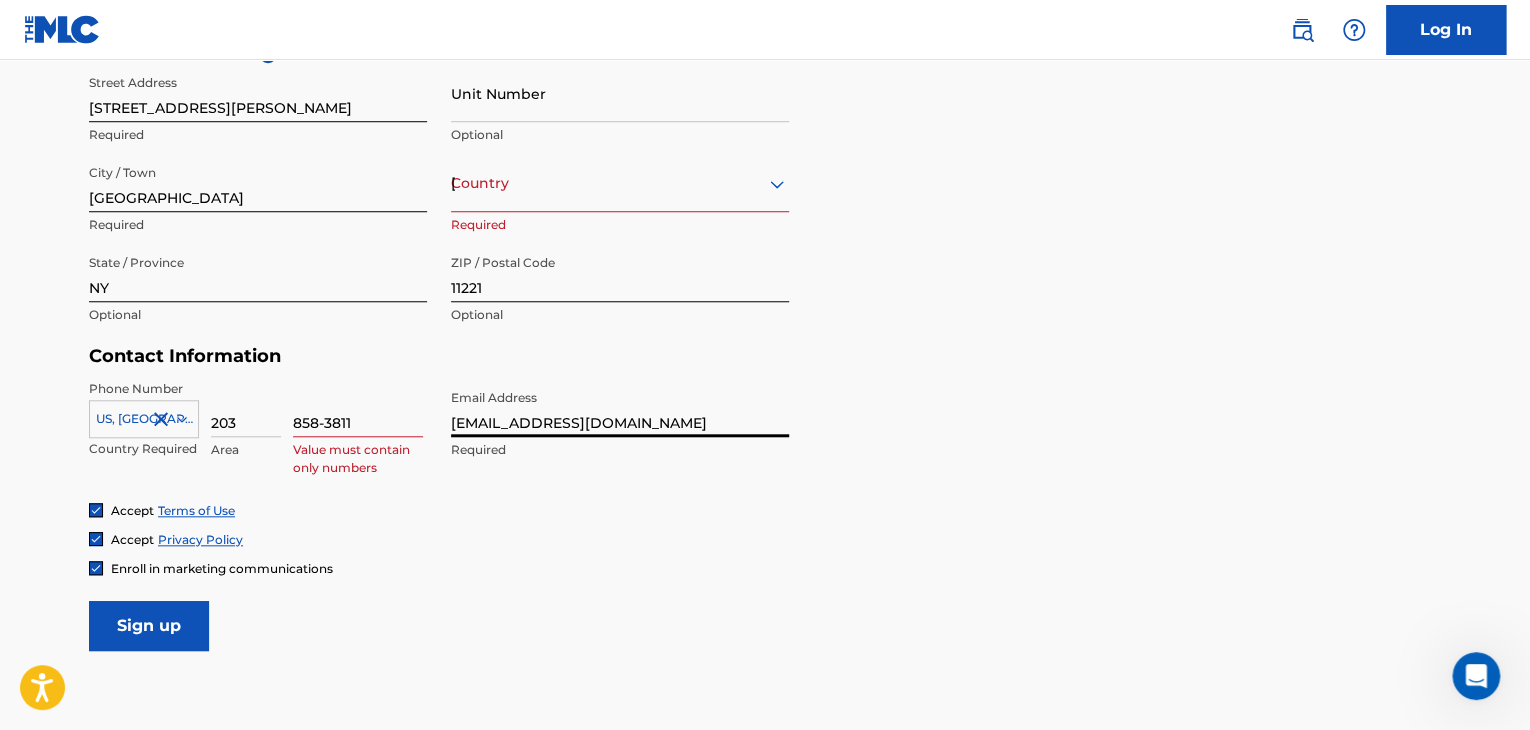 click on "[EMAIL_ADDRESS][DOMAIN_NAME]" at bounding box center [620, 408] 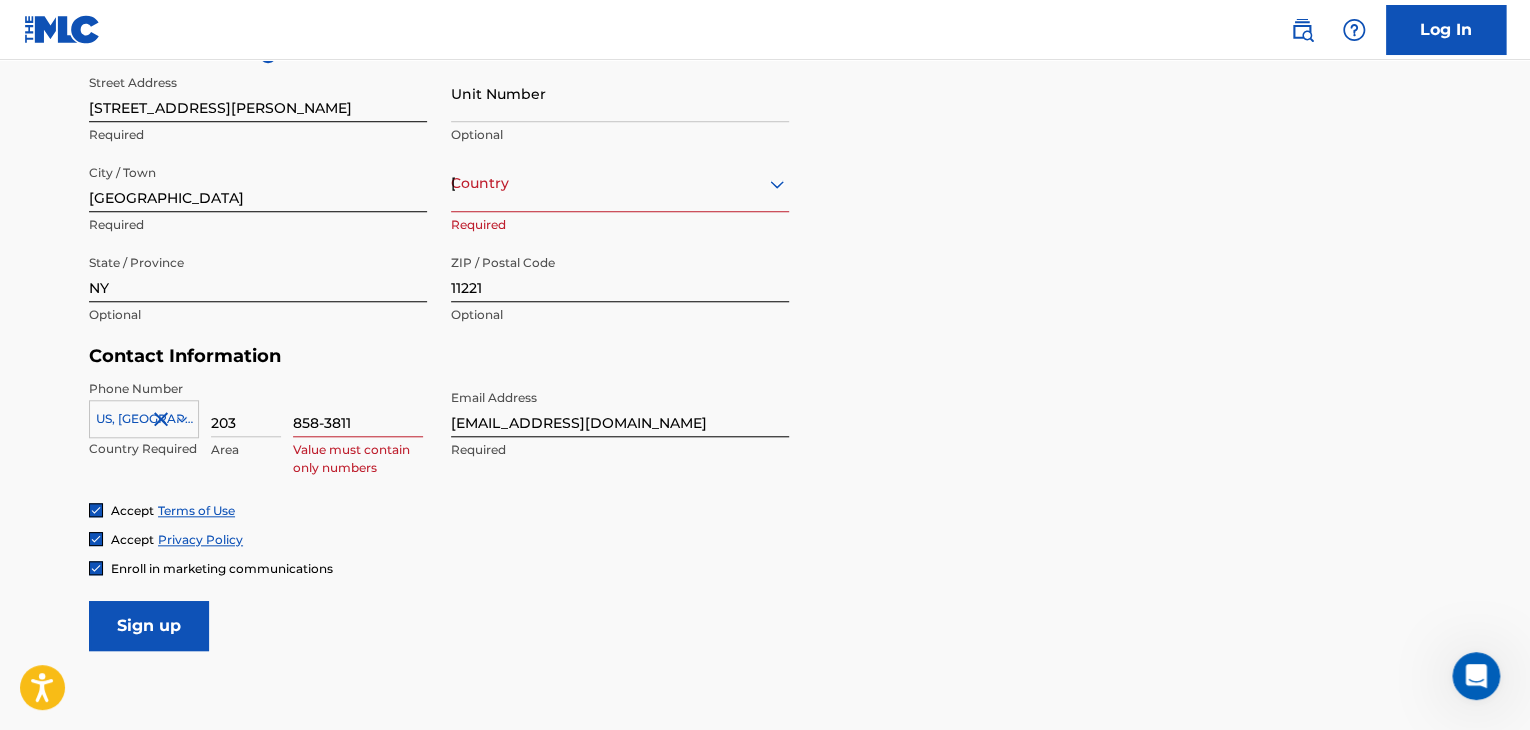 click on "858-3811" at bounding box center [358, 408] 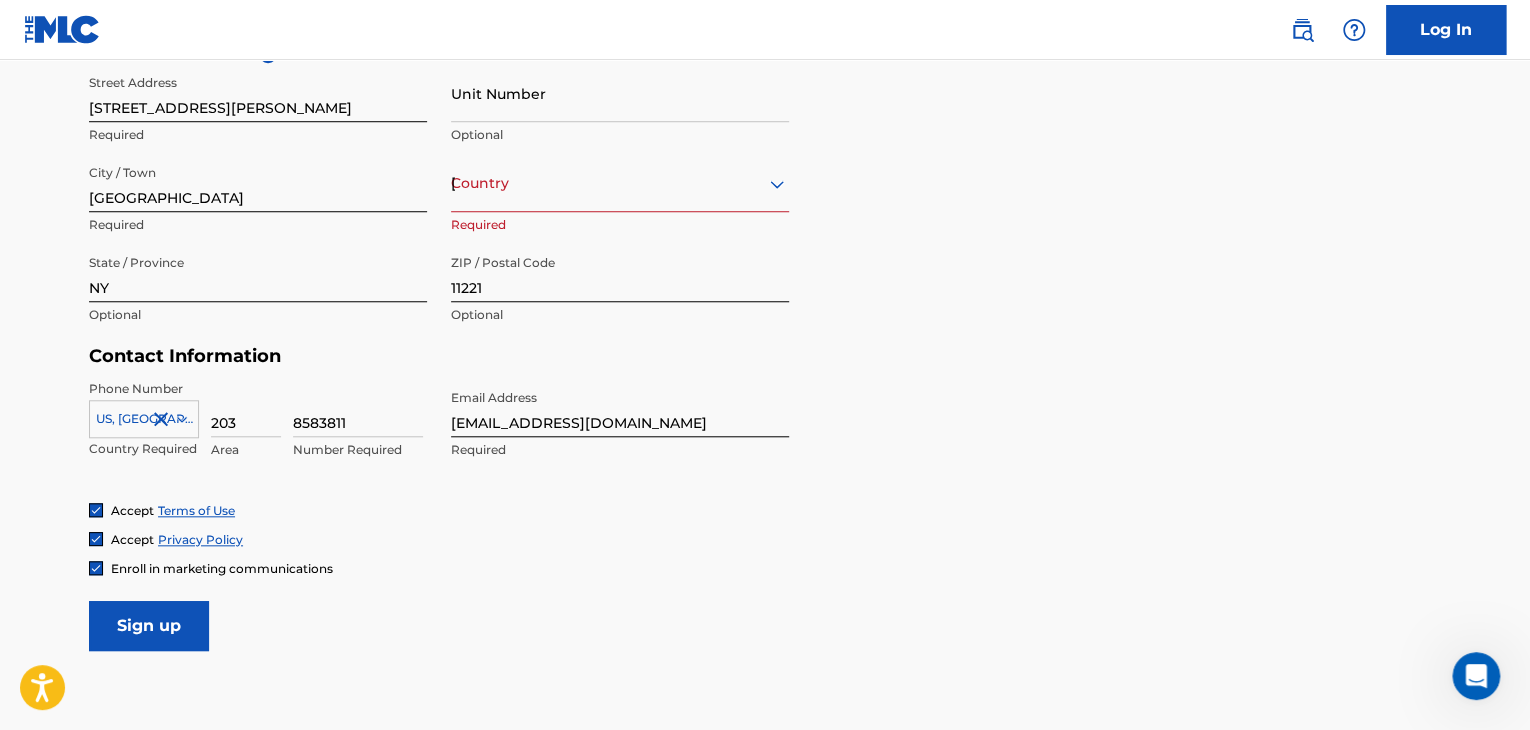 type on "8583811" 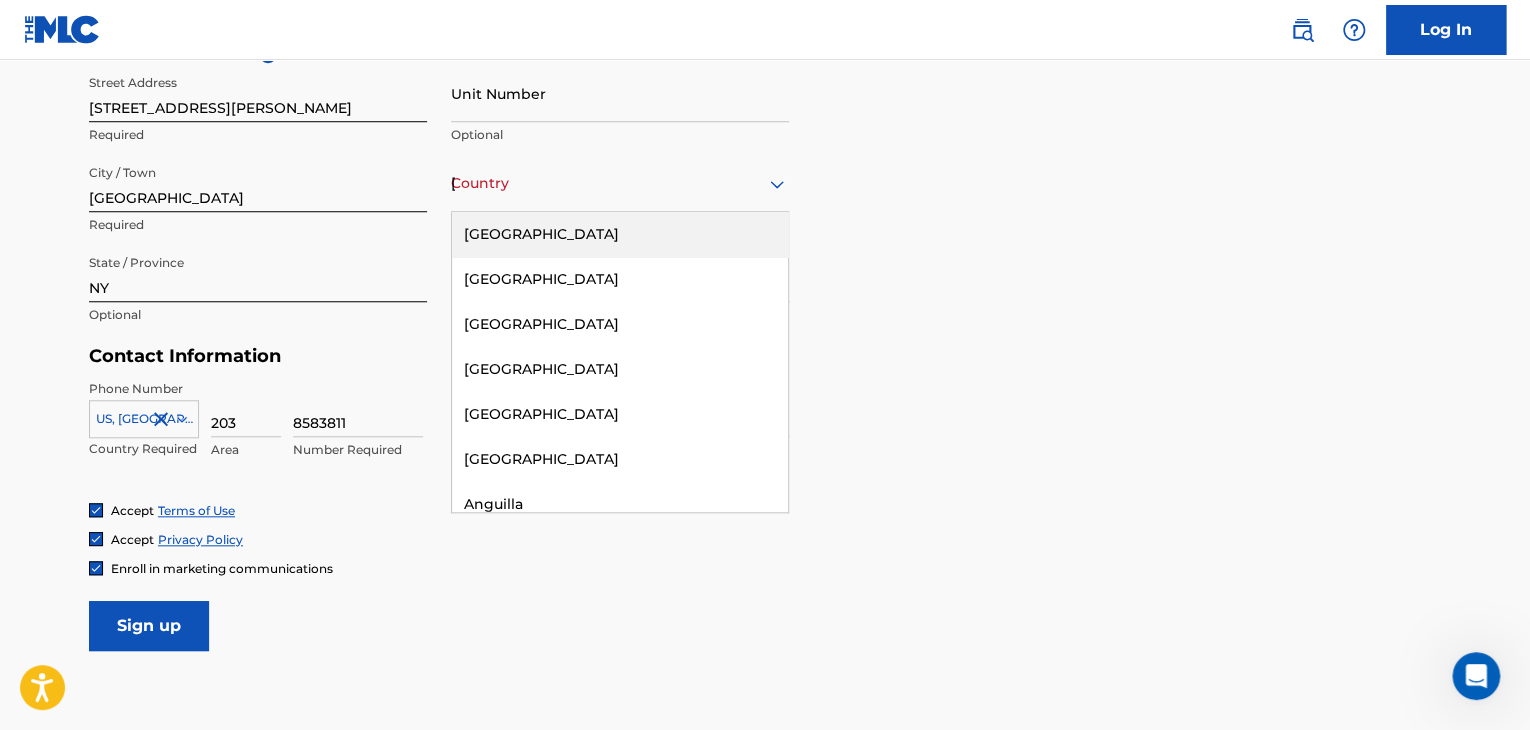 click on "[GEOGRAPHIC_DATA]" at bounding box center [620, 183] 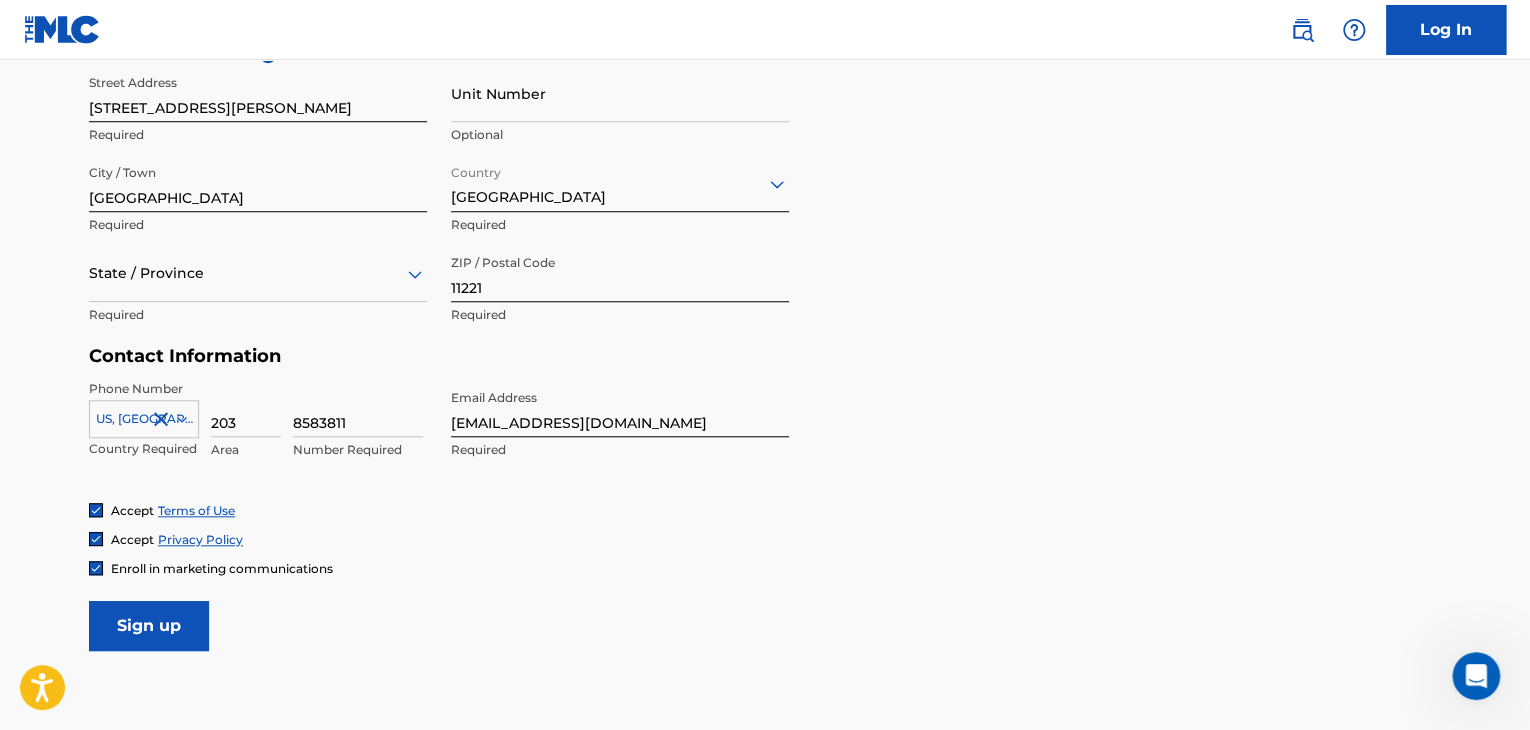 click on "State / Province" at bounding box center (258, 273) 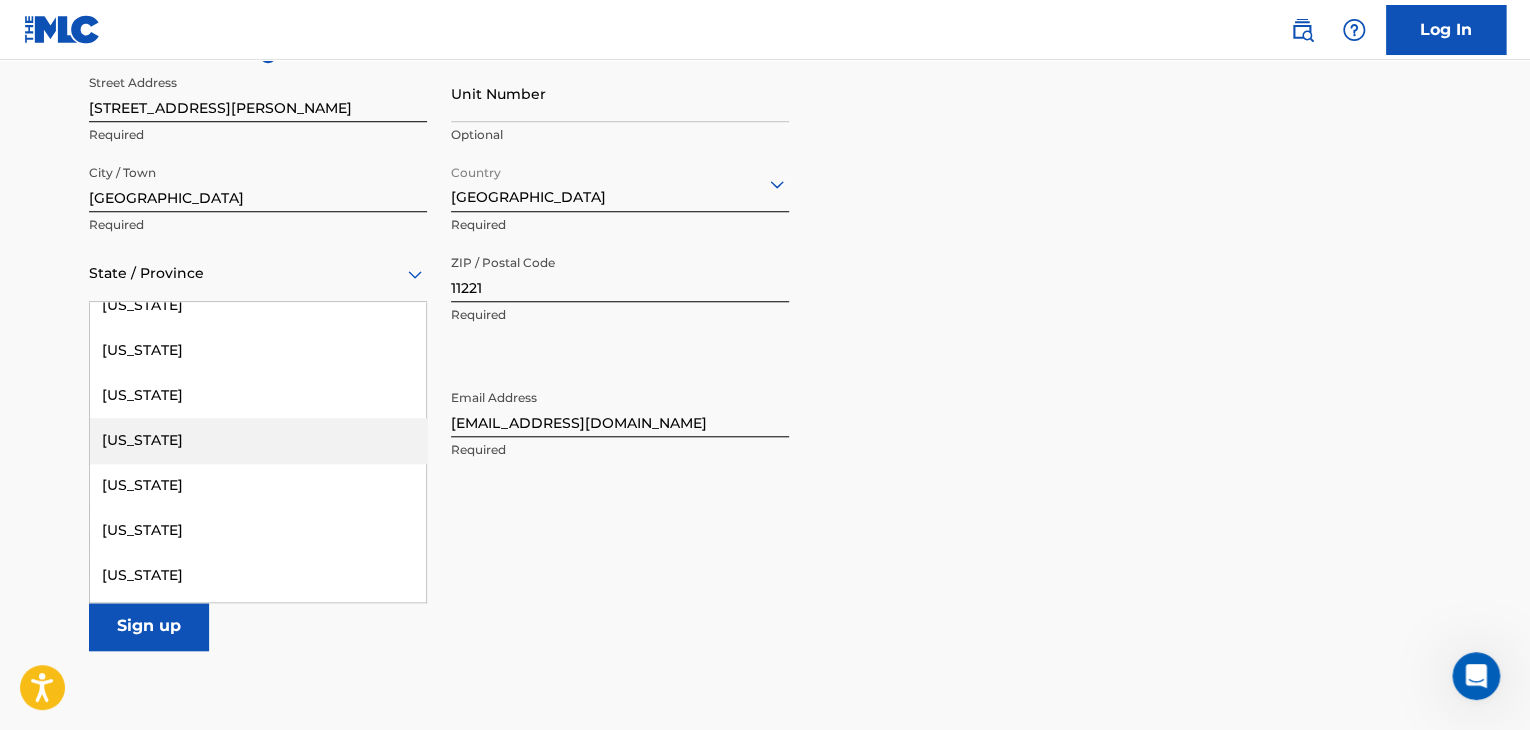 scroll, scrollTop: 1300, scrollLeft: 0, axis: vertical 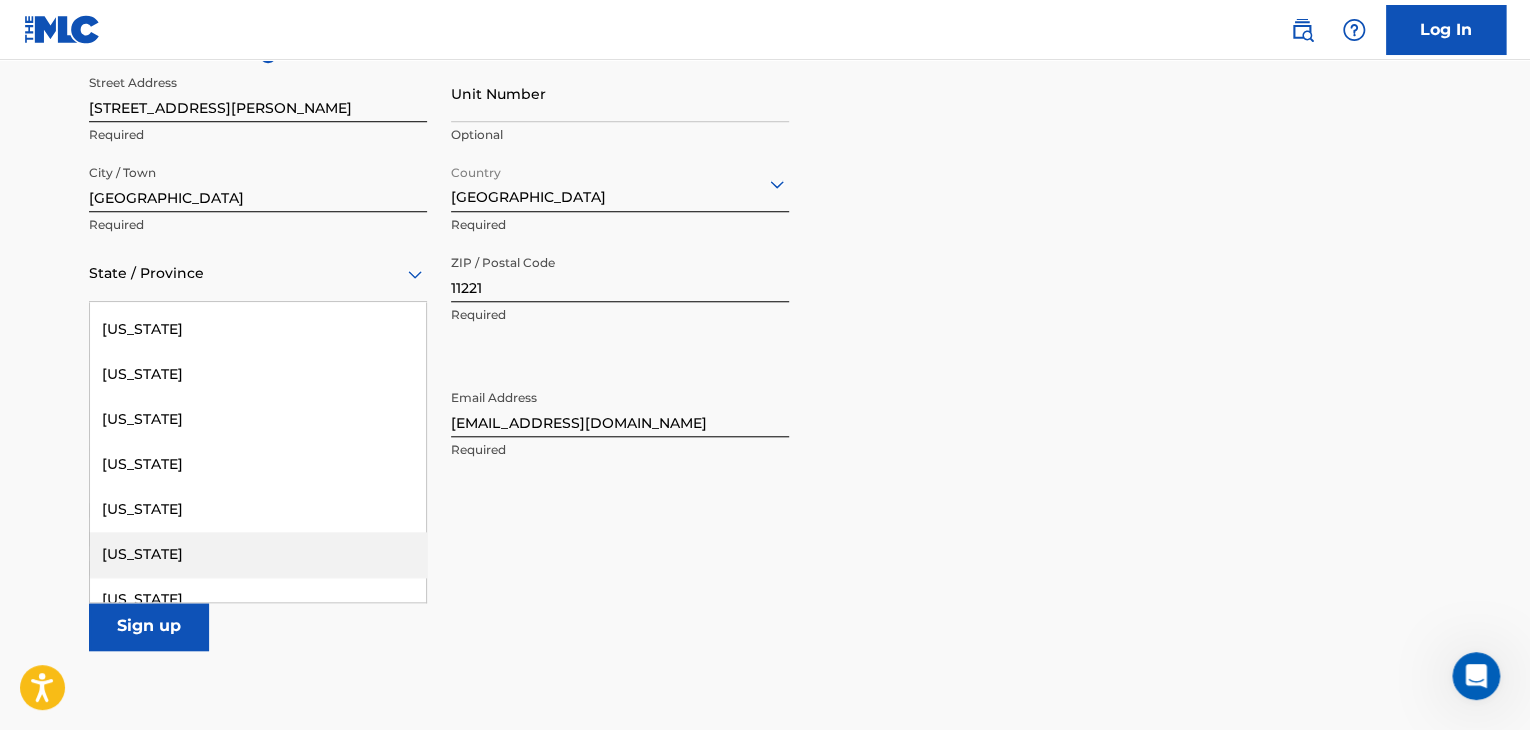 click on "[US_STATE]" at bounding box center (258, 554) 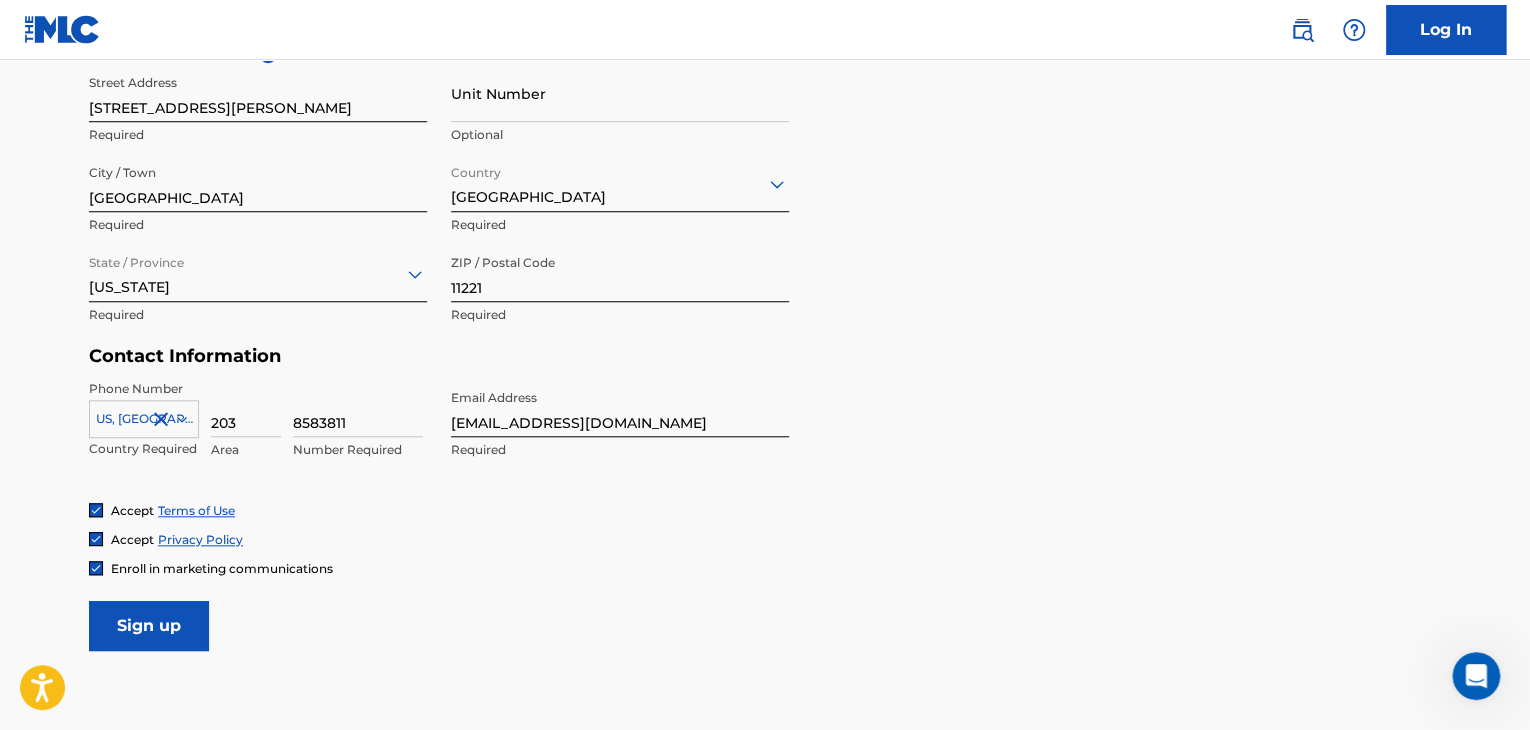 click on "Sign up" at bounding box center (149, 626) 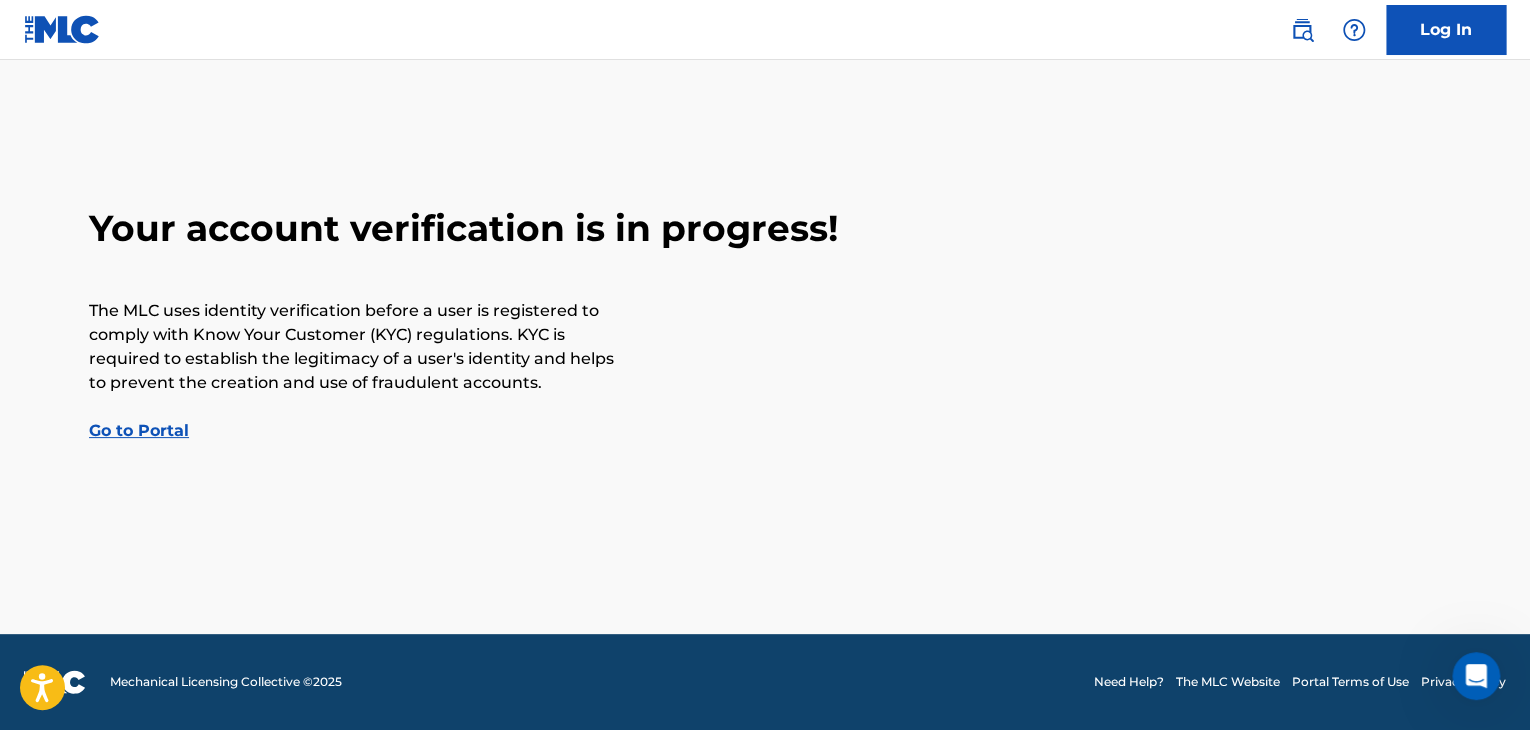scroll, scrollTop: 0, scrollLeft: 0, axis: both 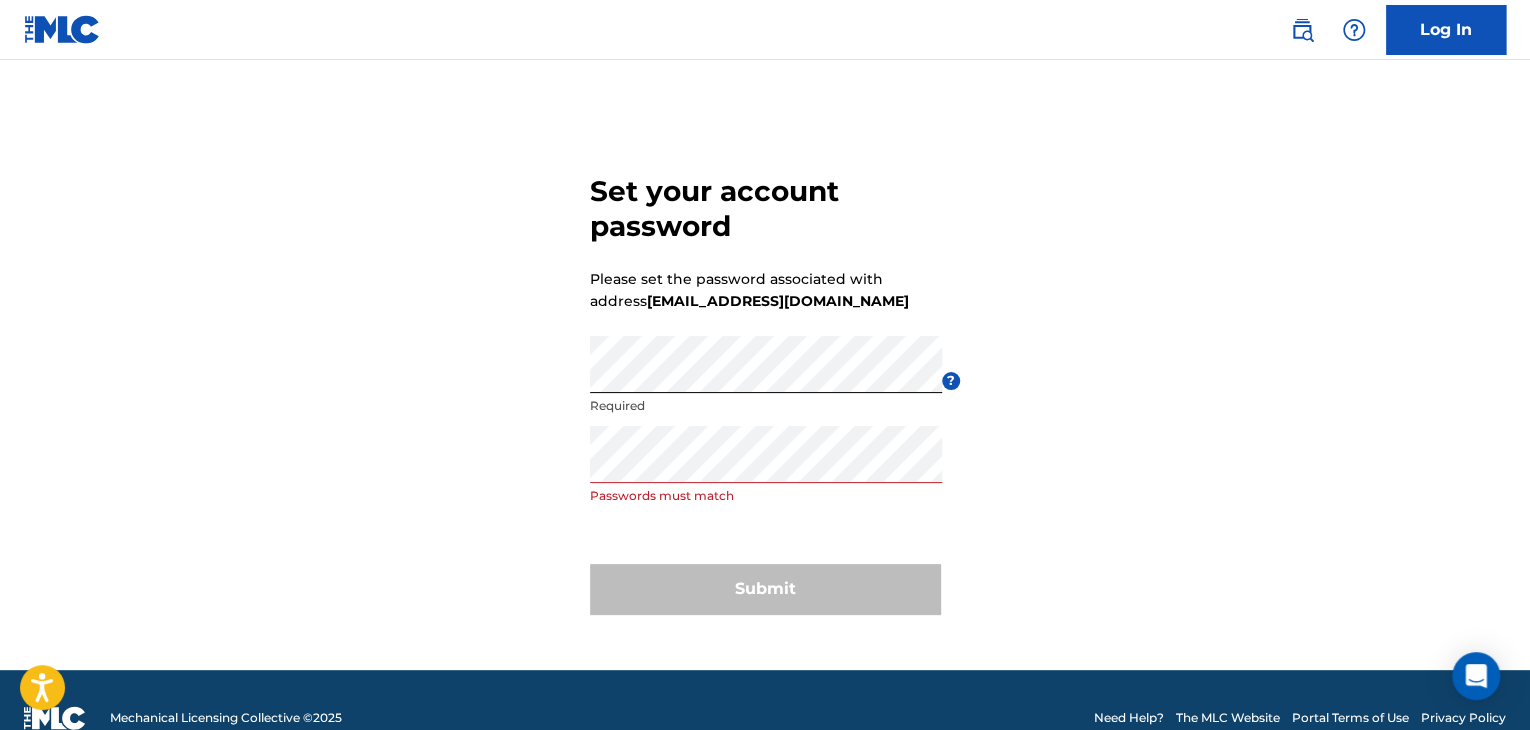 click on "Set your account password Please set the password associated with   address  joshmalett96@gmail.com Password   Required ? Re enter password   Passwords must match Submit" at bounding box center (765, 390) 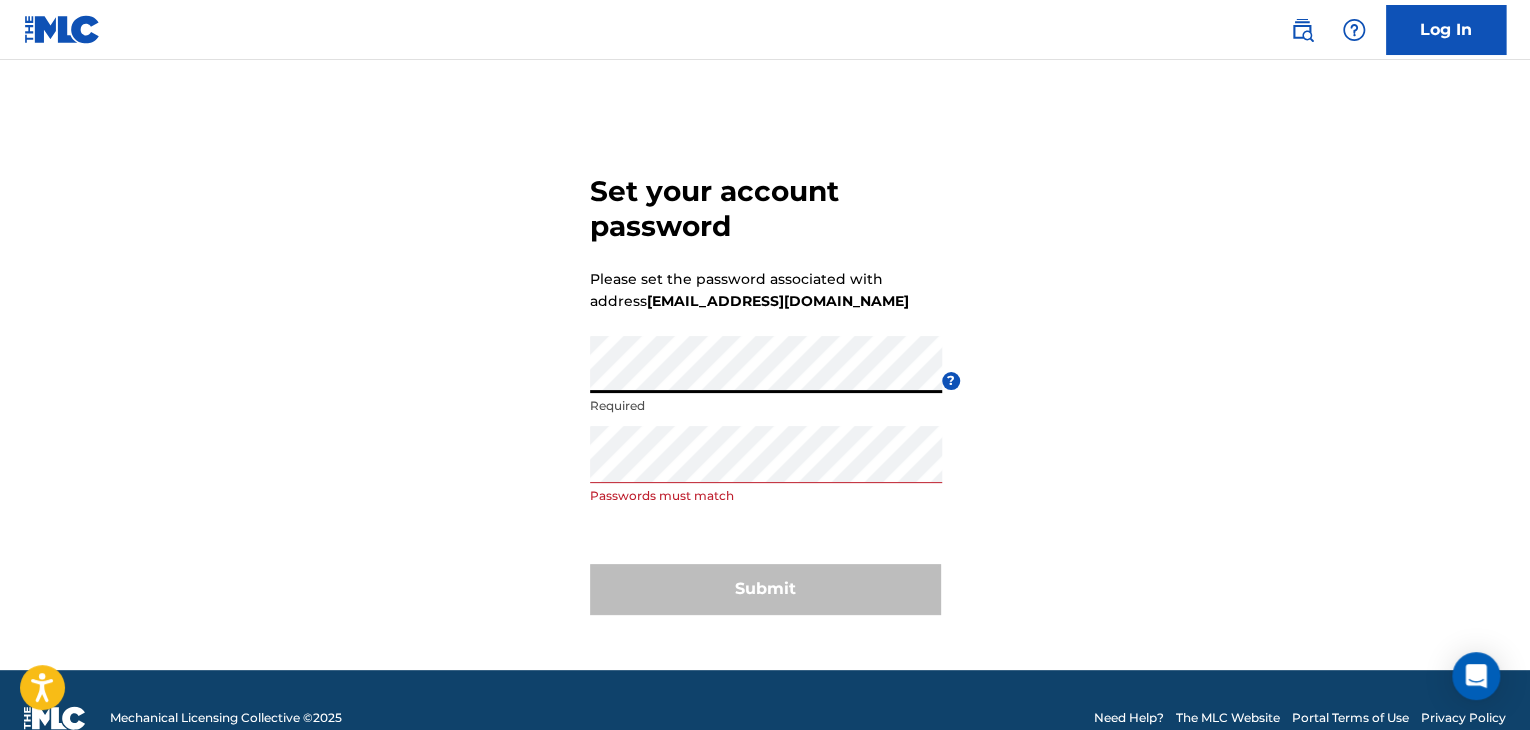 click on "Set your account password Please set the password associated with   address  joshmalett96@gmail.com Password   Required ? Re enter password   Passwords must match Submit" at bounding box center [765, 390] 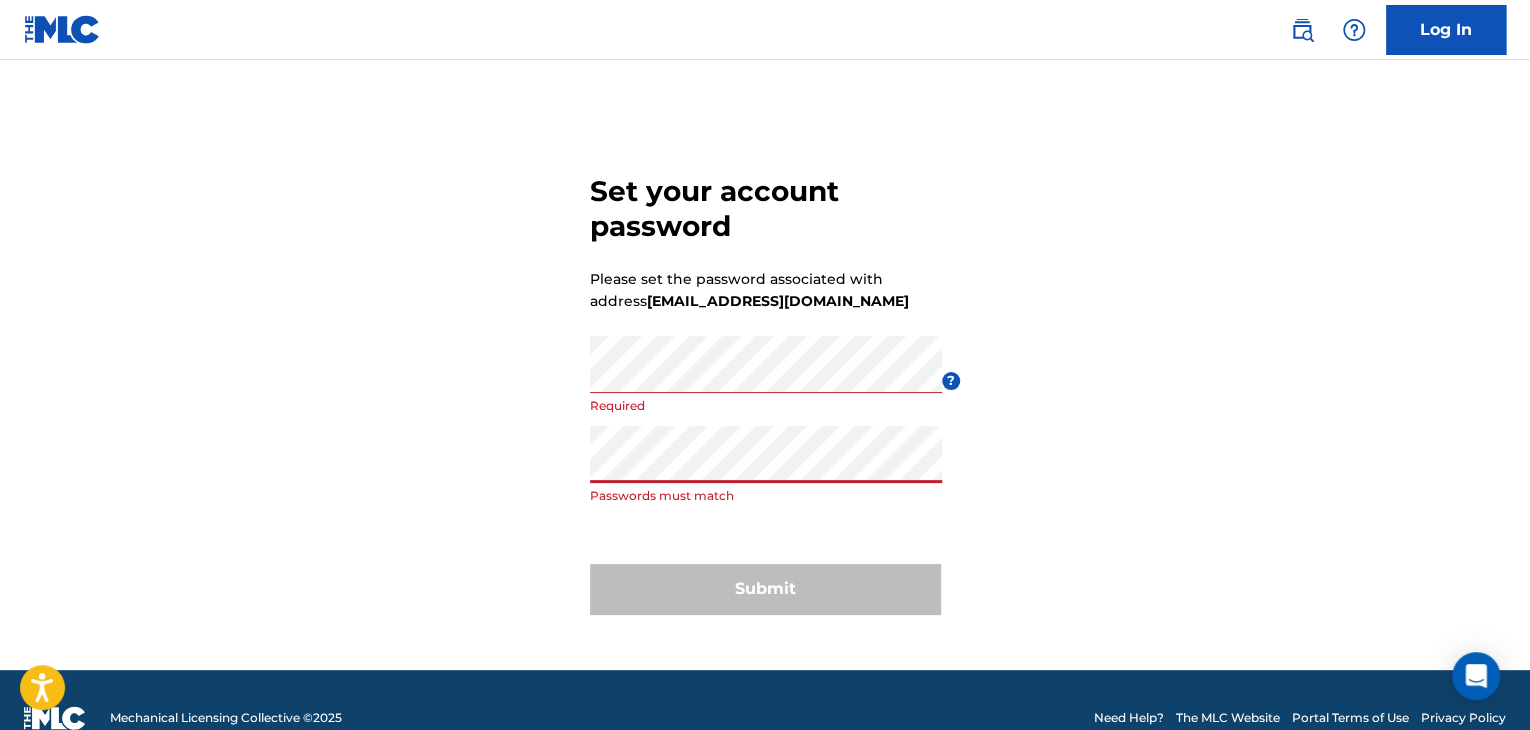 click on "Set your account password Please set the password associated with   address  joshmalett96@gmail.com Password   Required ? Re enter password   Passwords must match Submit" at bounding box center [765, 390] 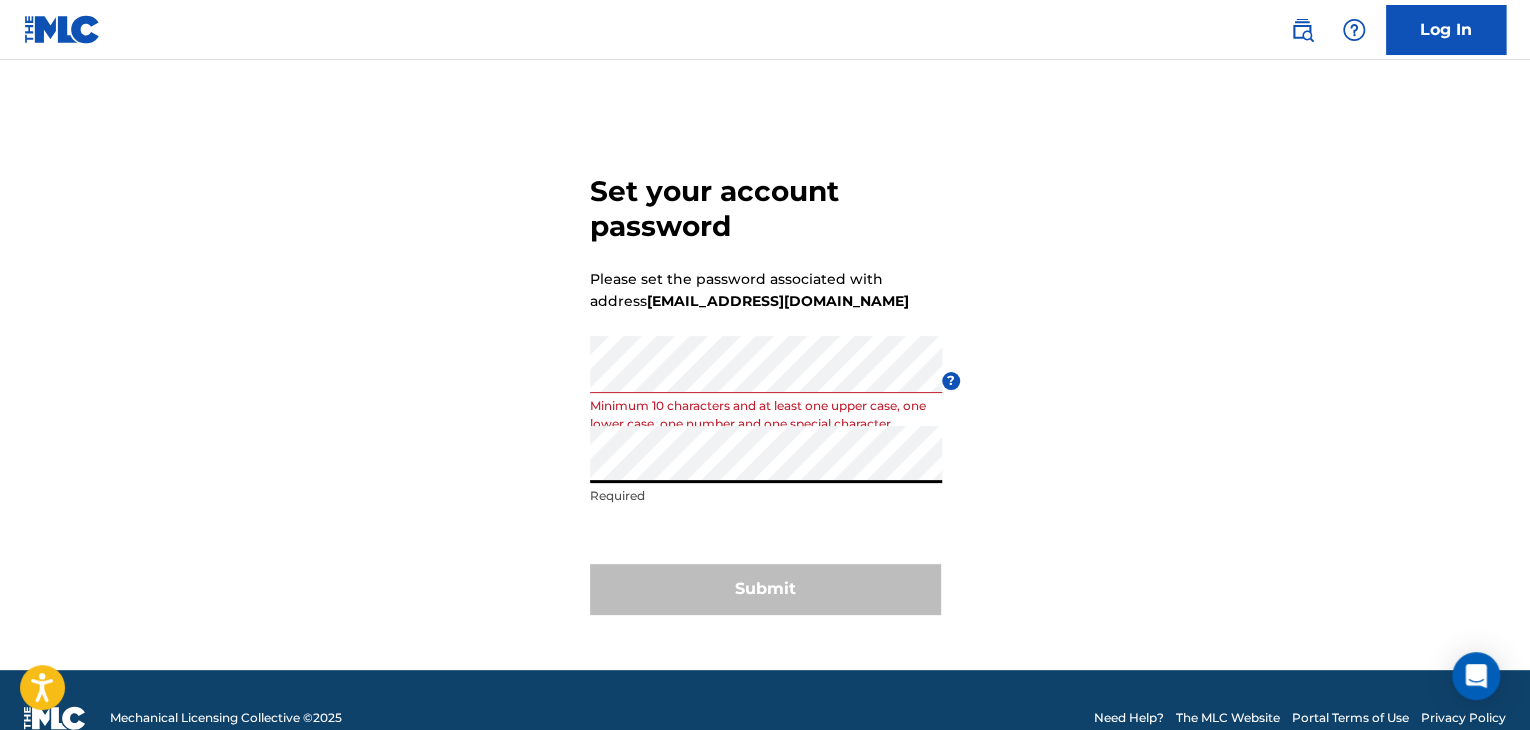 click on "Set your account password Please set the password associated with   address  joshmalett96@gmail.com Password   Minimum 10 characters and at least one upper case, one lower case, one number and one special character ? Re enter password   Required Submit" at bounding box center (765, 390) 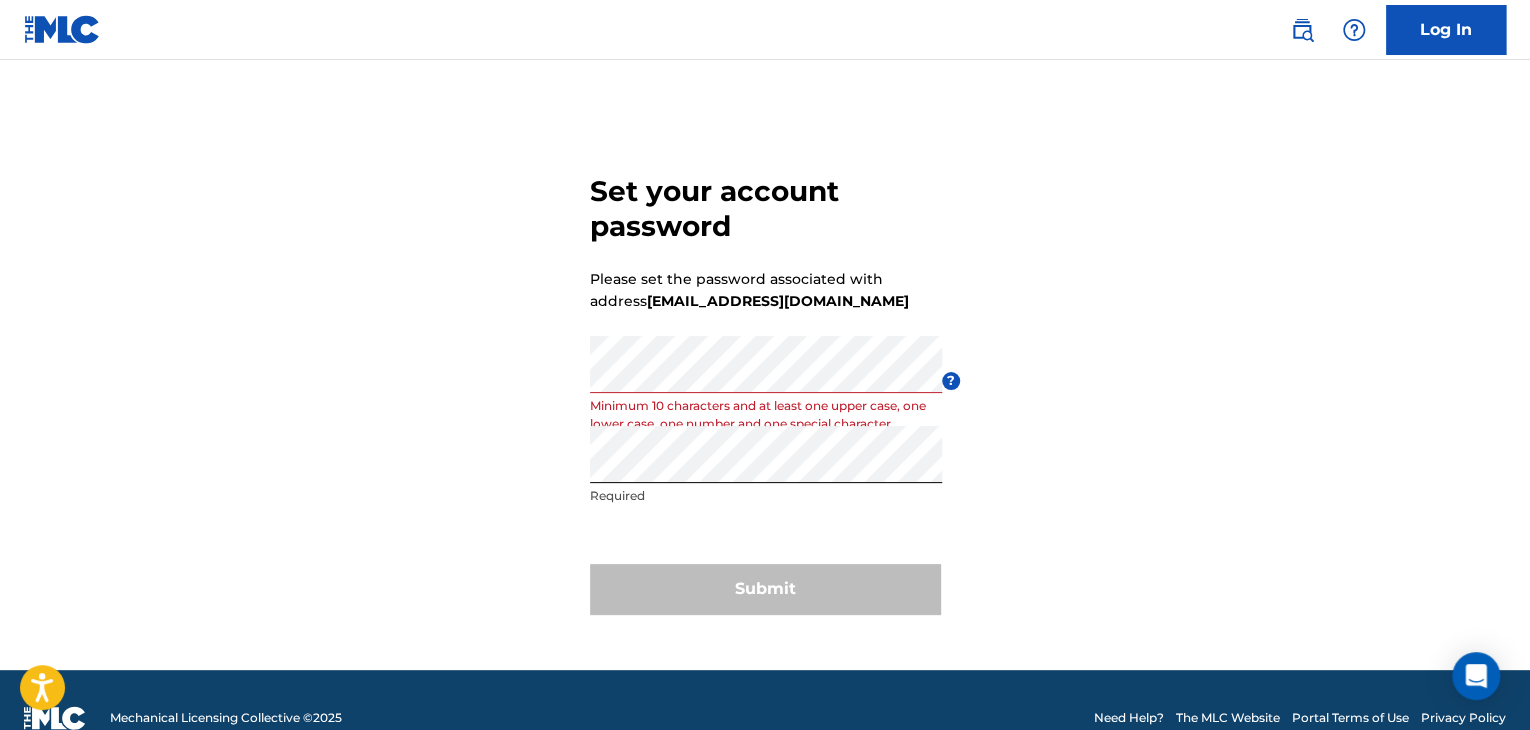 click on "Submit" at bounding box center (765, 589) 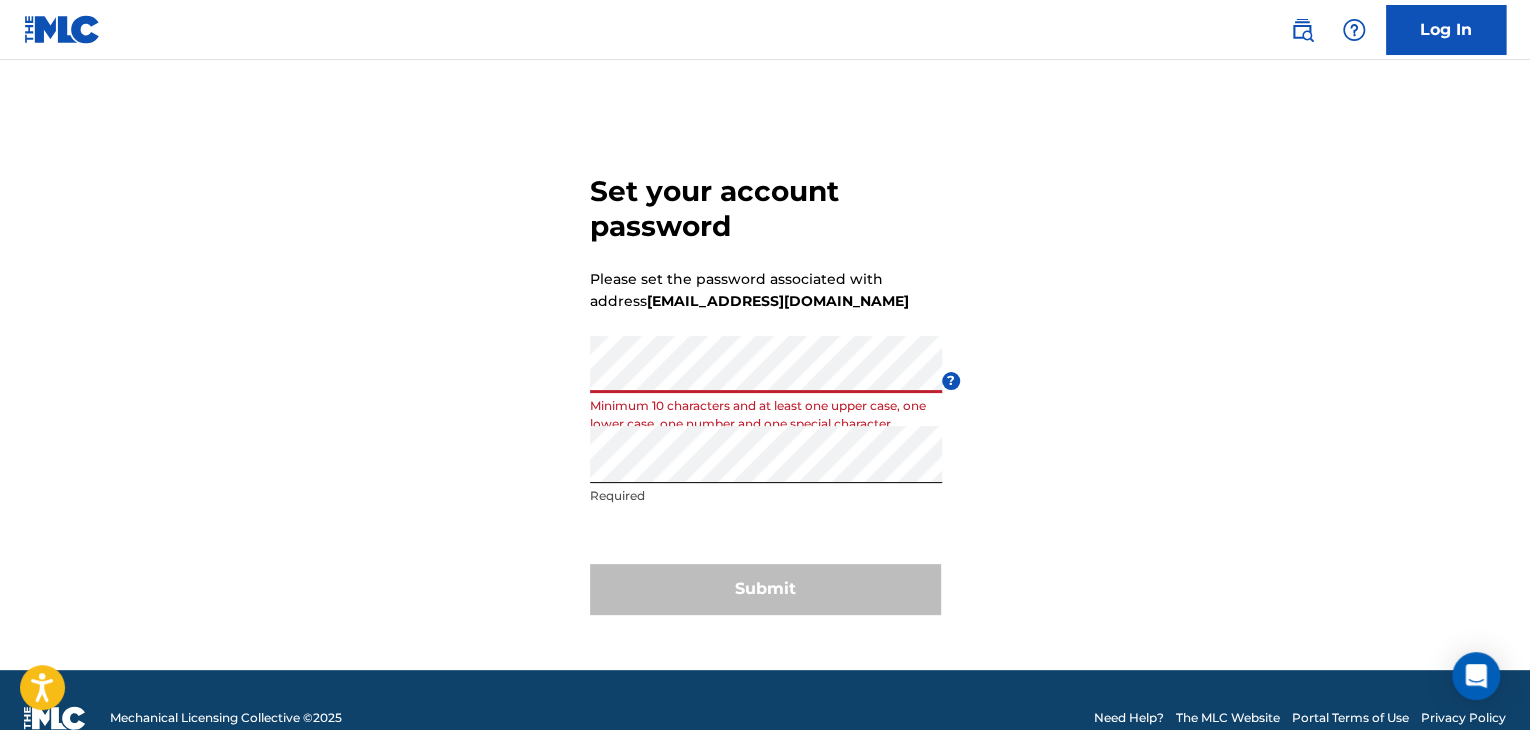 click on "Set your account password Please set the password associated with   address  joshmalett96@gmail.com Password   Minimum 10 characters and at least one upper case, one lower case, one number and one special character ? Re enter password   Required Submit" at bounding box center [765, 390] 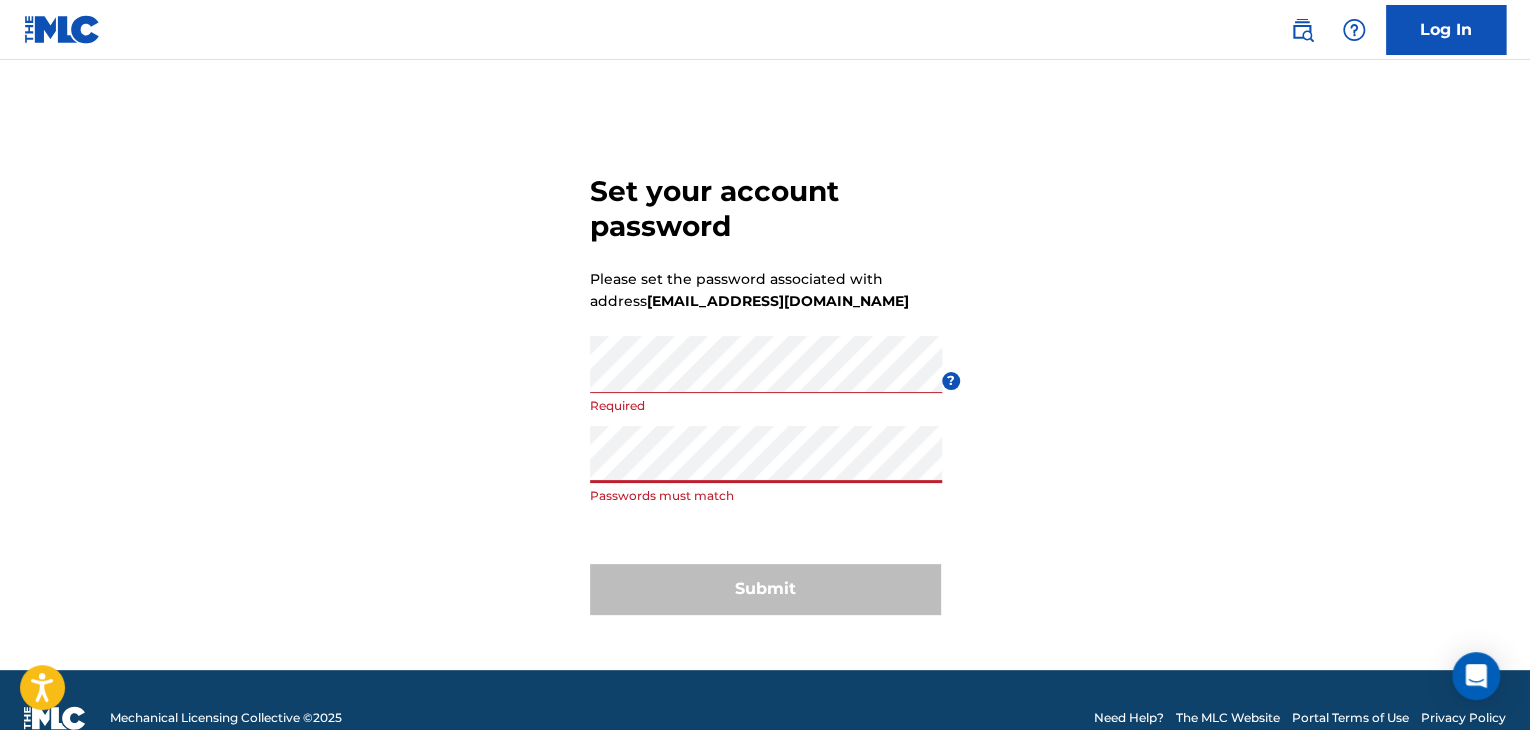 click on "Set your account password Please set the password associated with   address  joshmalett96@gmail.com Password   Required ? Re enter password   Passwords must match Submit" at bounding box center (765, 390) 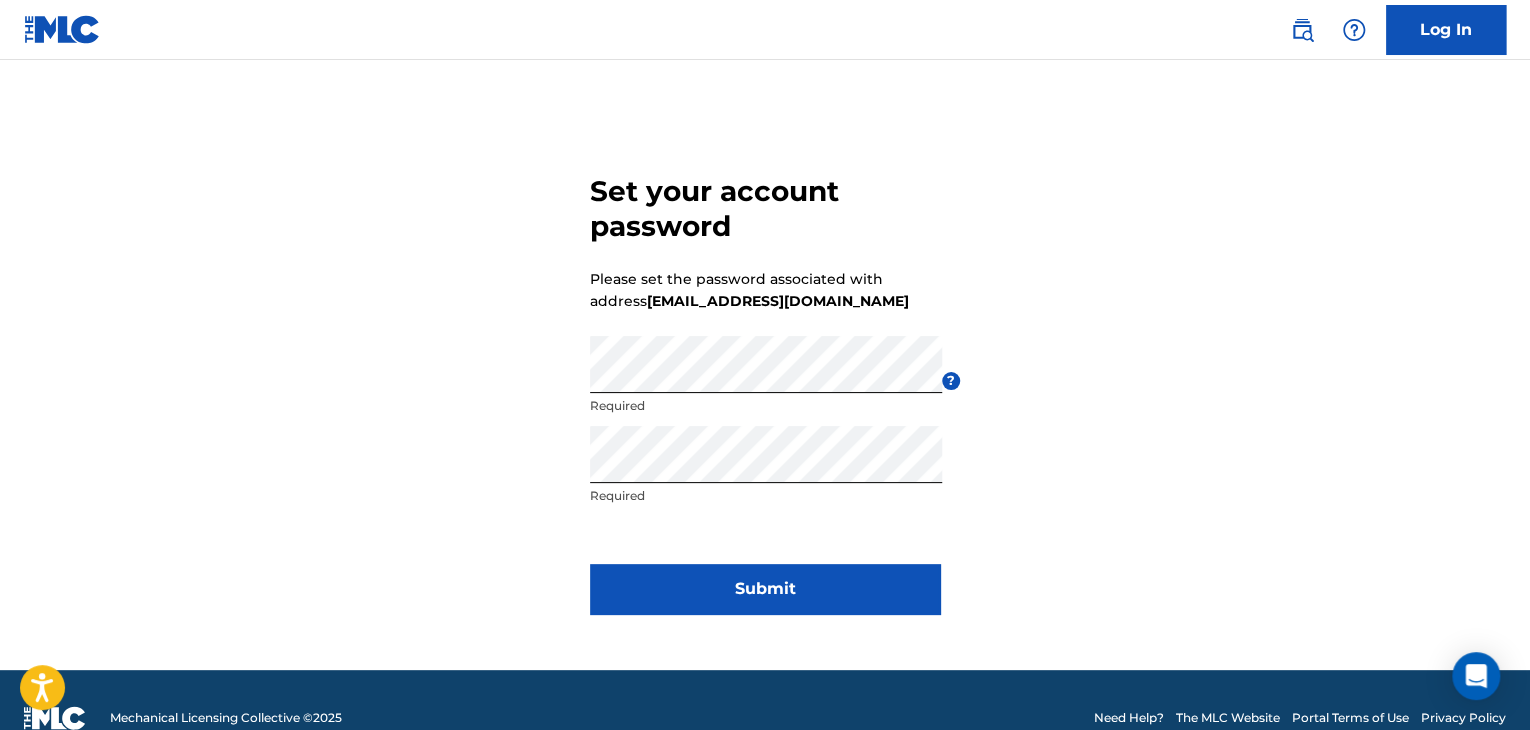 click on "Submit" at bounding box center (765, 589) 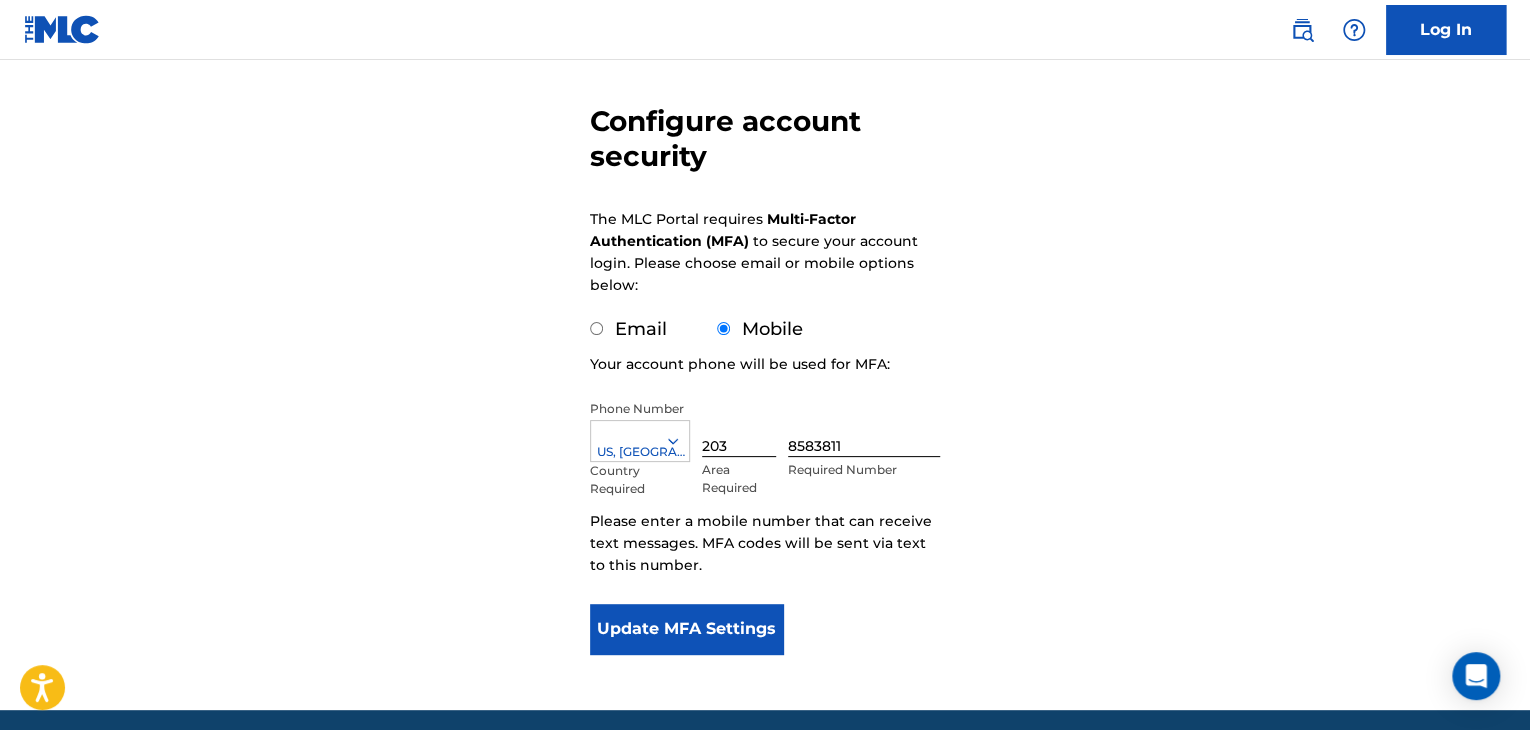 scroll, scrollTop: 200, scrollLeft: 0, axis: vertical 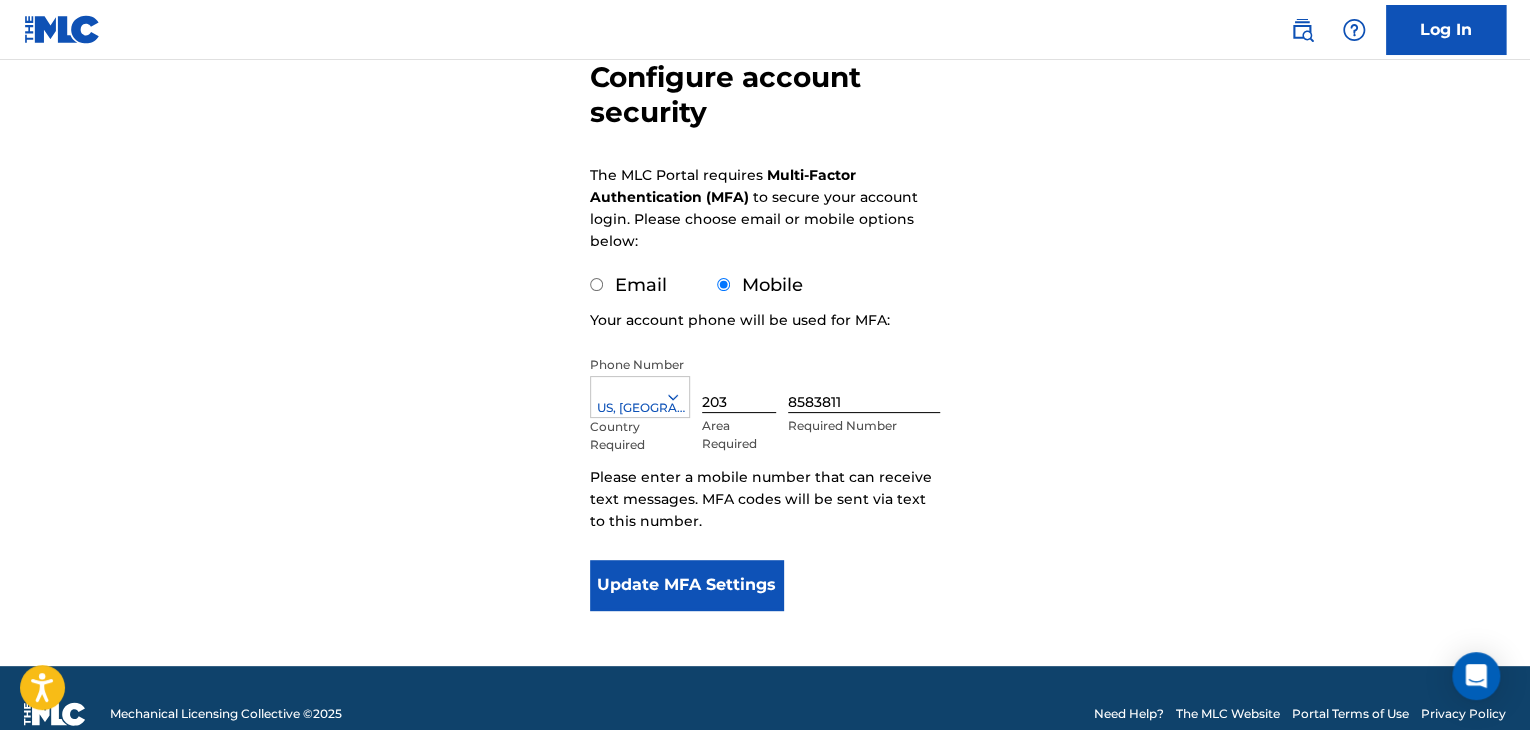click on "Update MFA Settings" at bounding box center (686, 585) 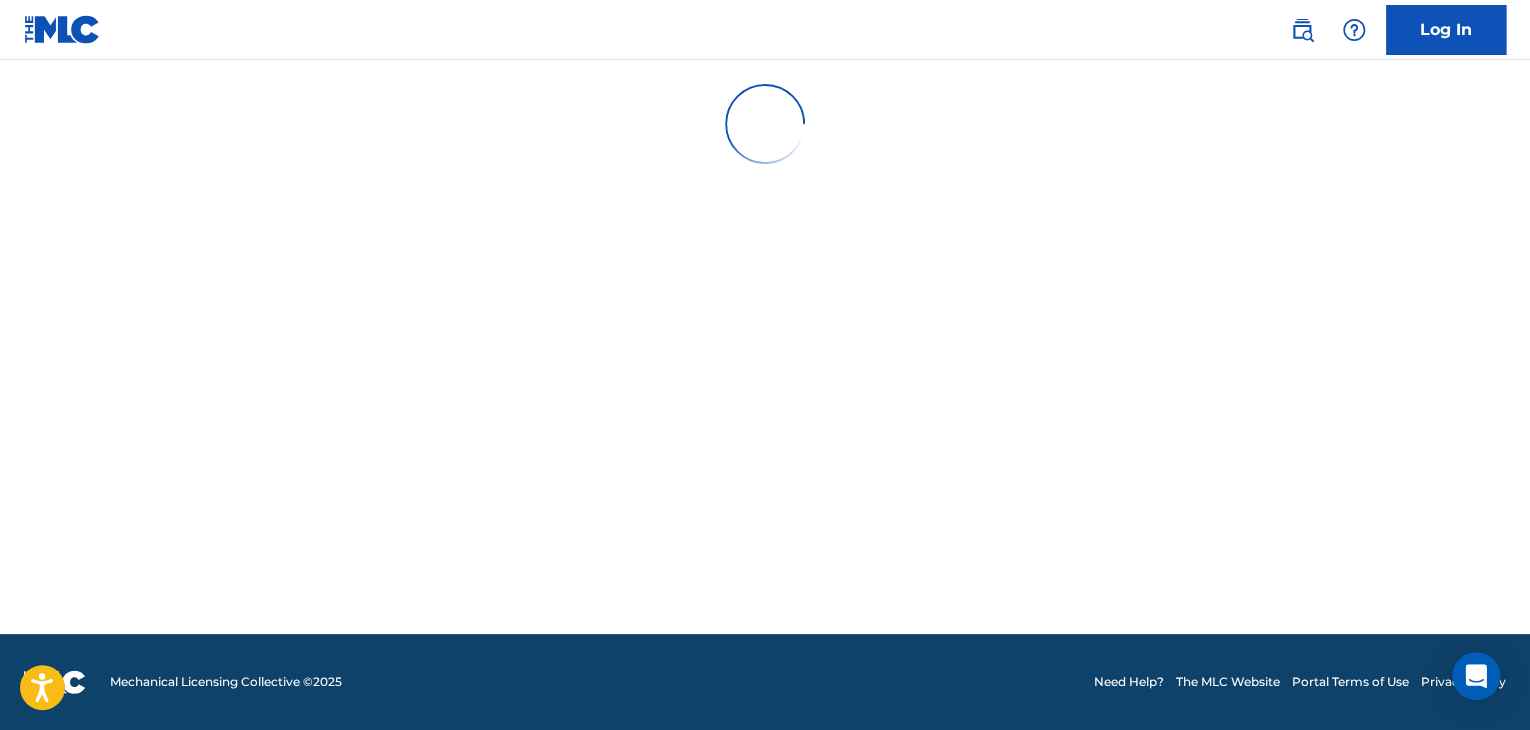 scroll, scrollTop: 0, scrollLeft: 0, axis: both 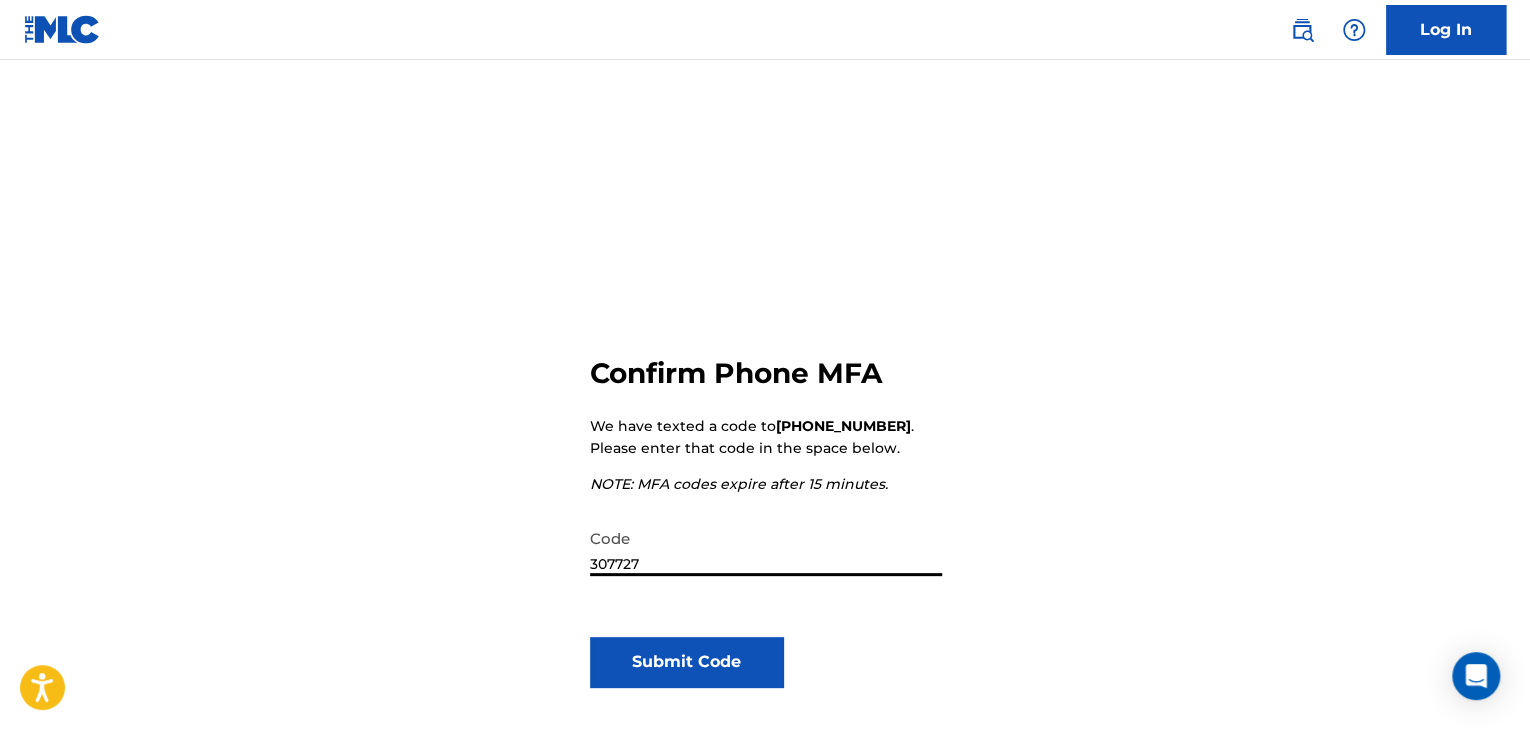 type on "307727" 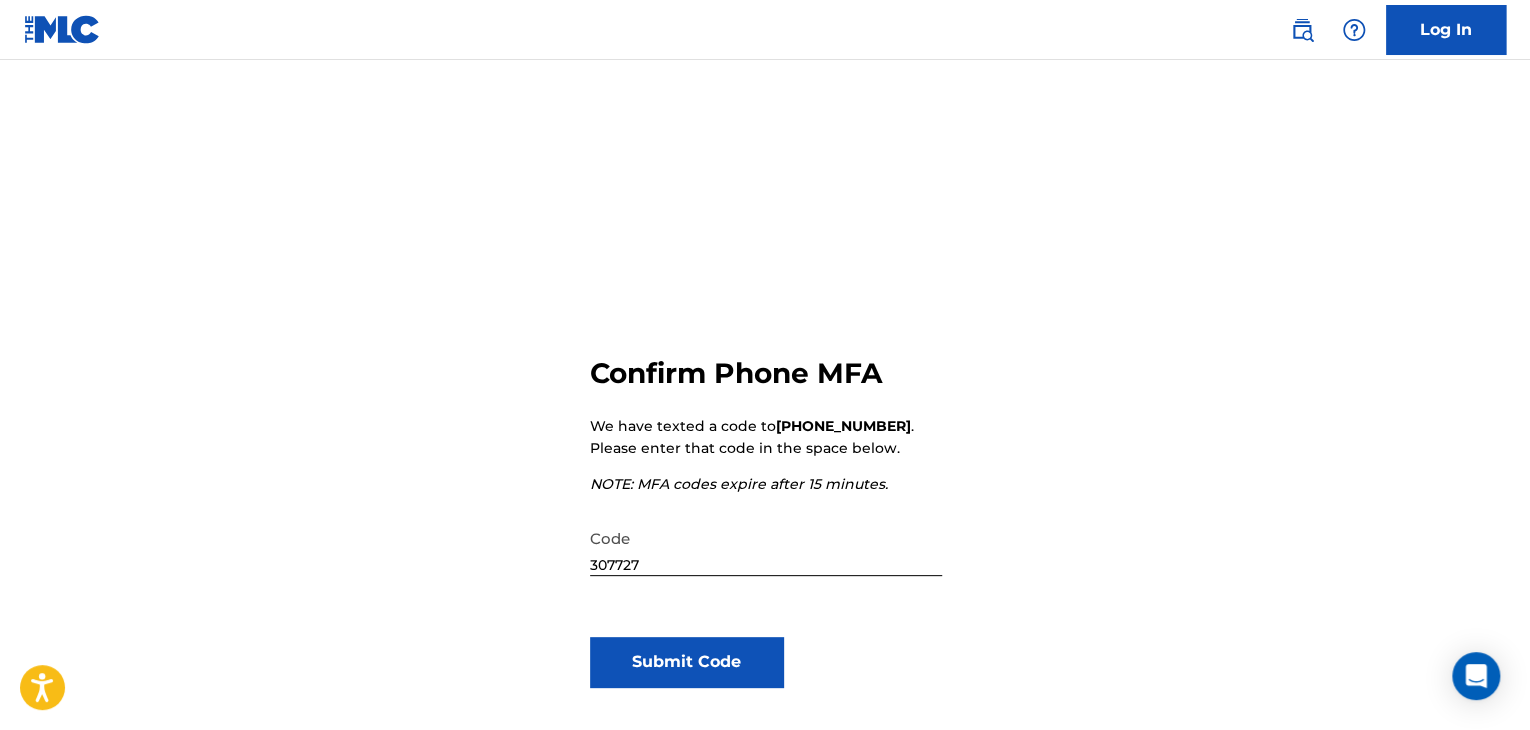 click on "Submit Code" at bounding box center (686, 662) 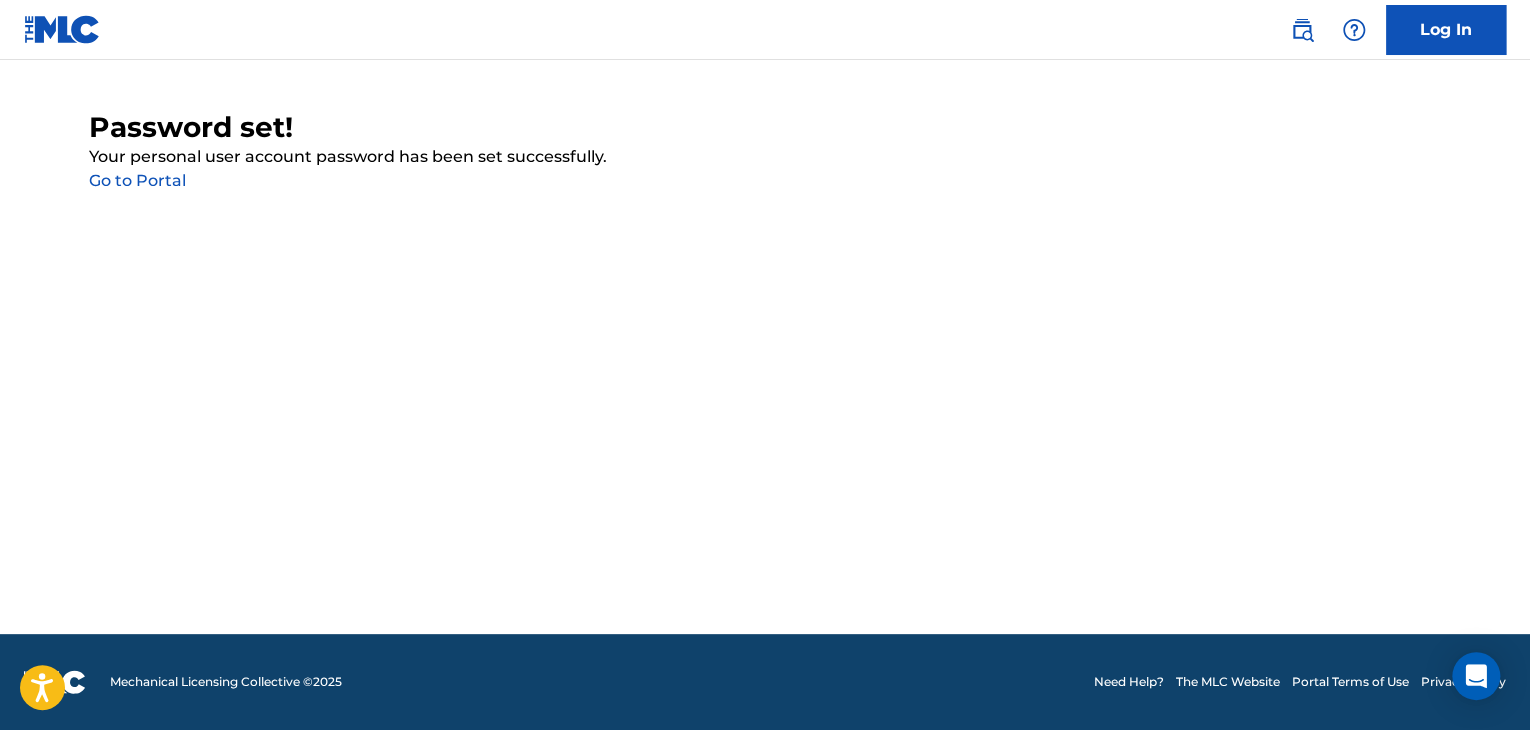 click on "Go to Portal" at bounding box center (137, 180) 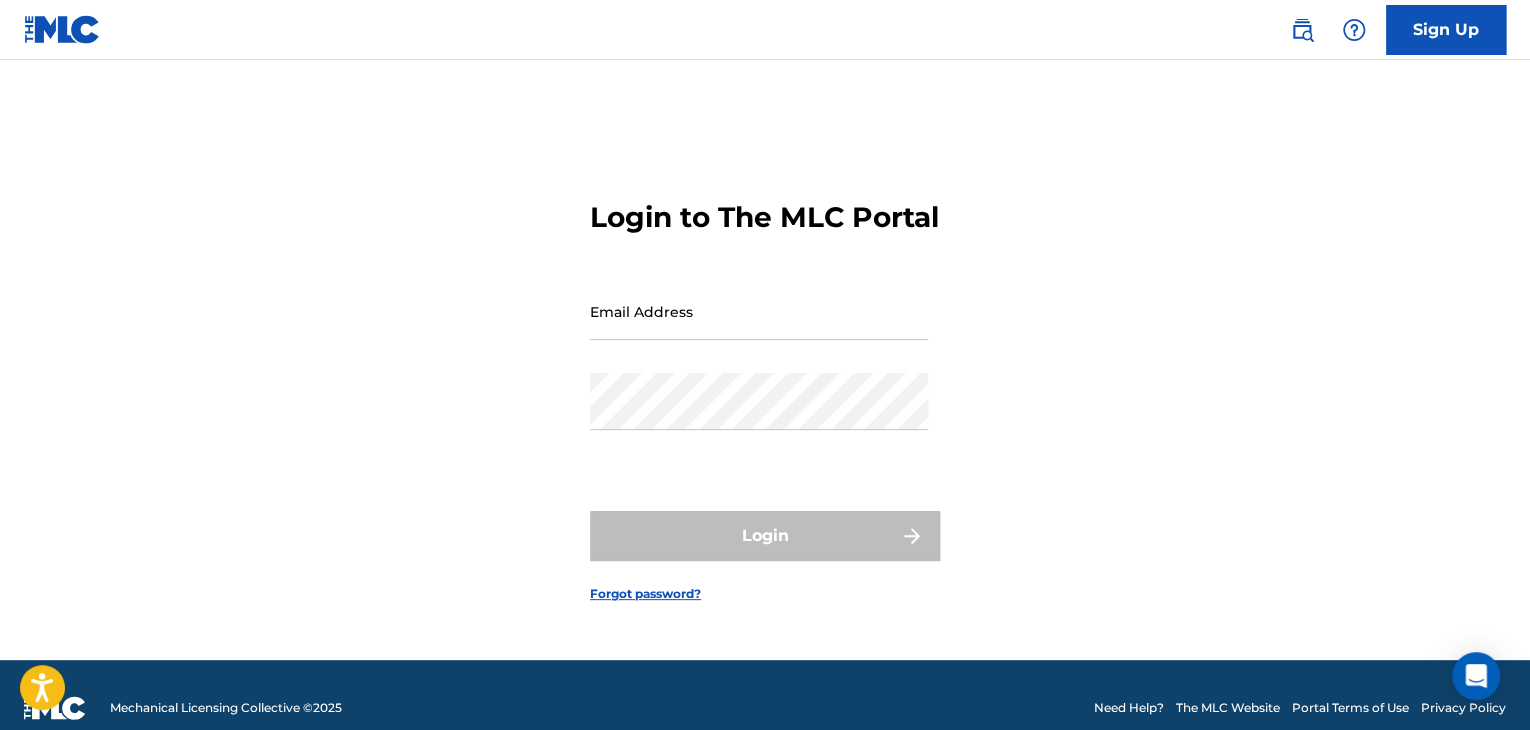 click on "Email Address" 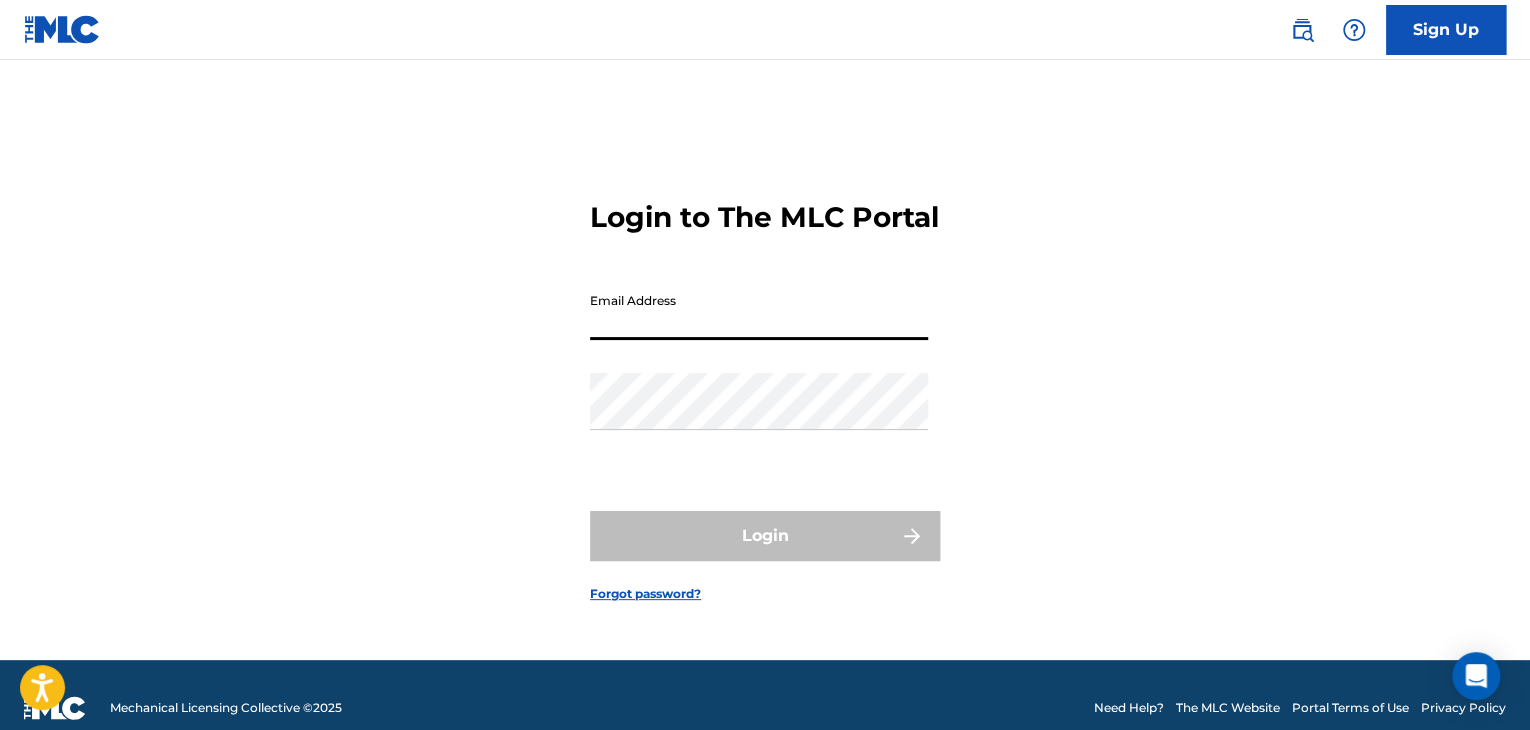 type on "[EMAIL_ADDRESS][DOMAIN_NAME]" 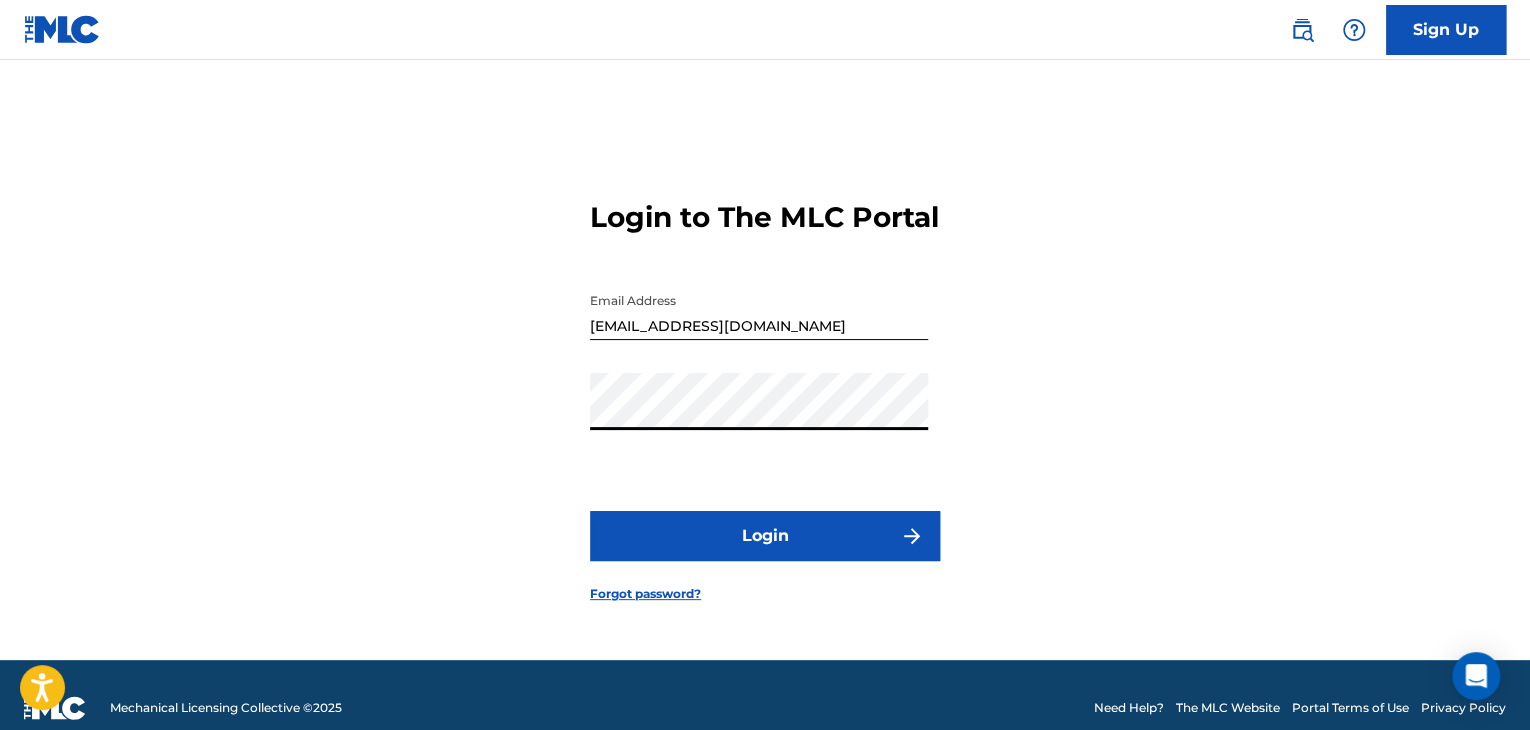 click on "Login to The MLC Portal Email Address joshmalett96@gmail.com Password Login Forgot password?" at bounding box center (765, 385) 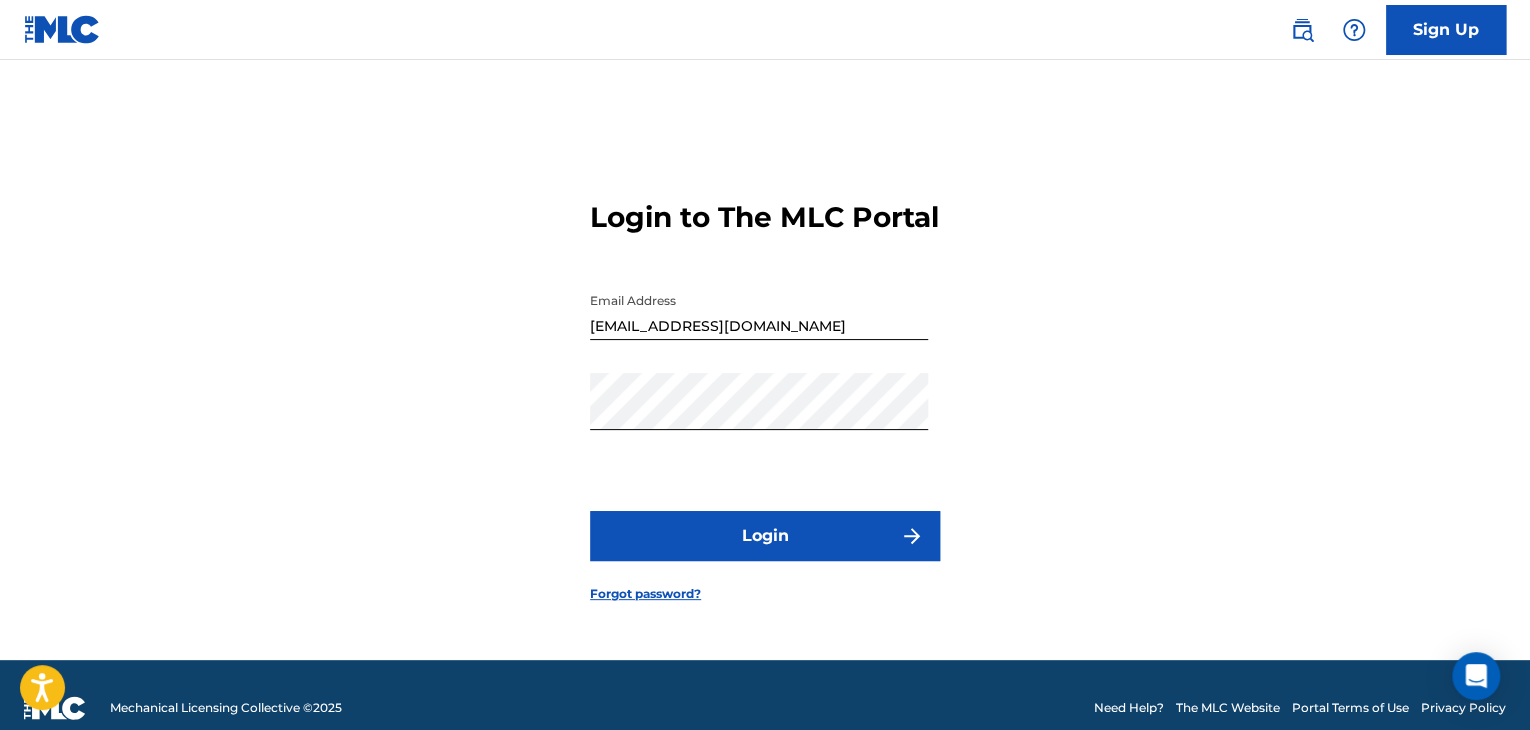click on "Login" at bounding box center (765, 536) 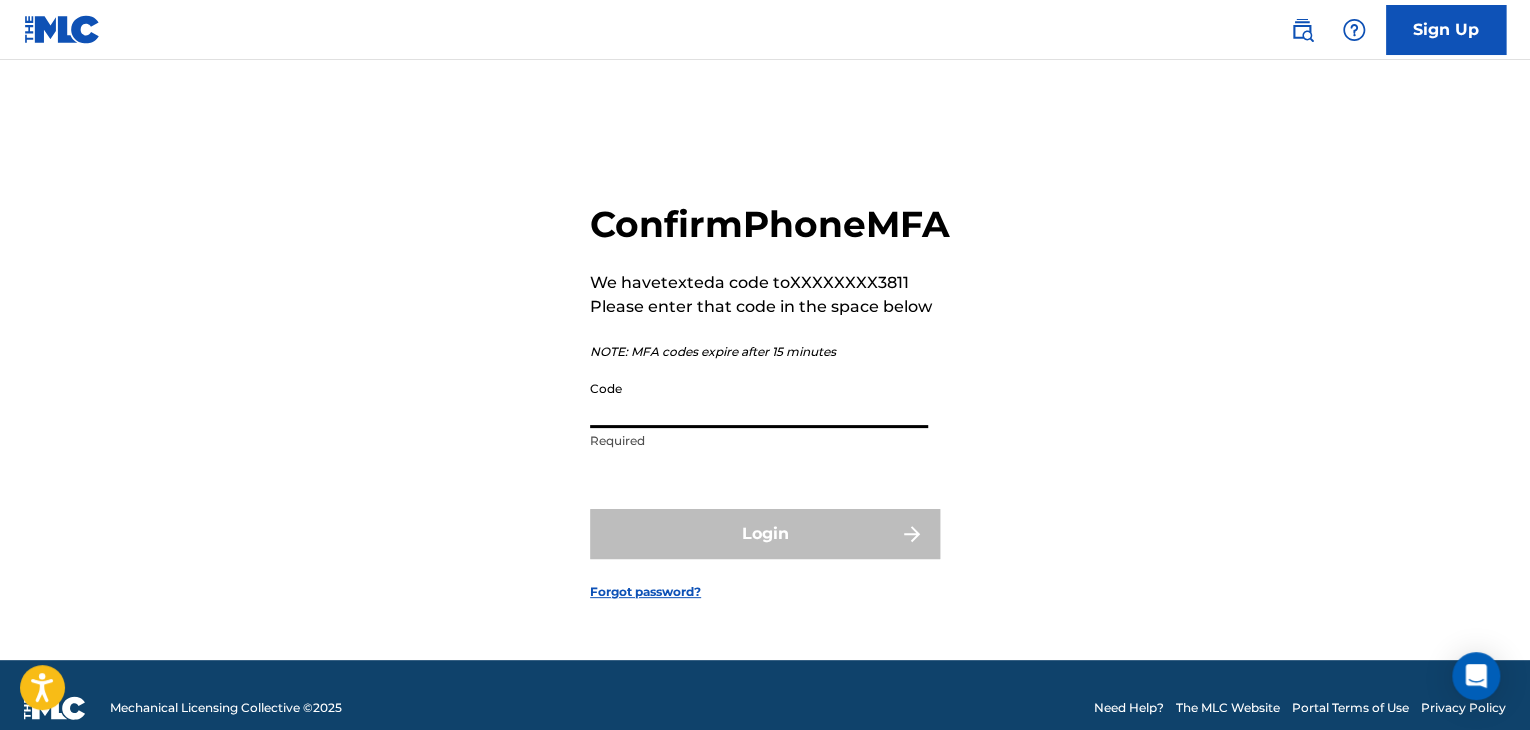 click on "Code" at bounding box center (759, 399) 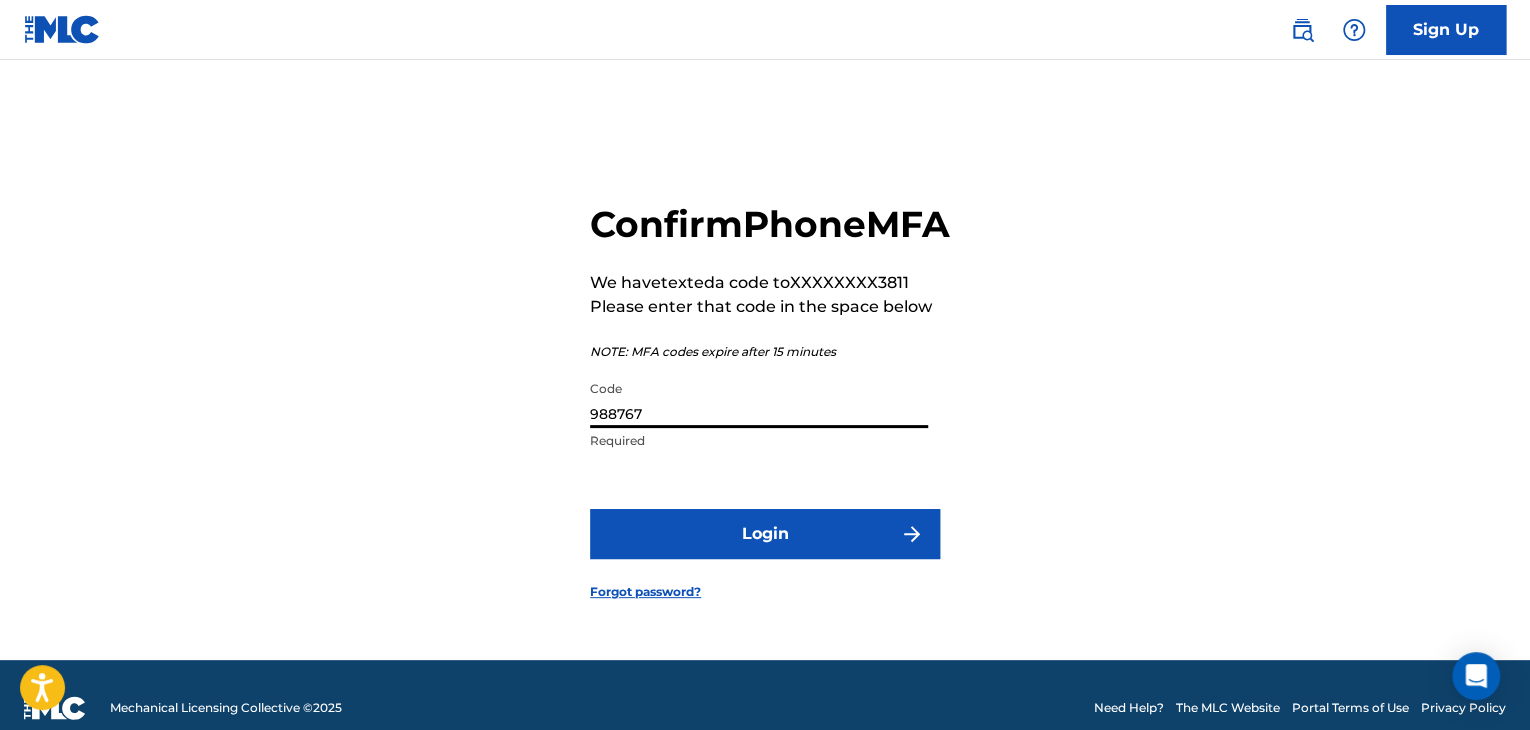 type on "988767" 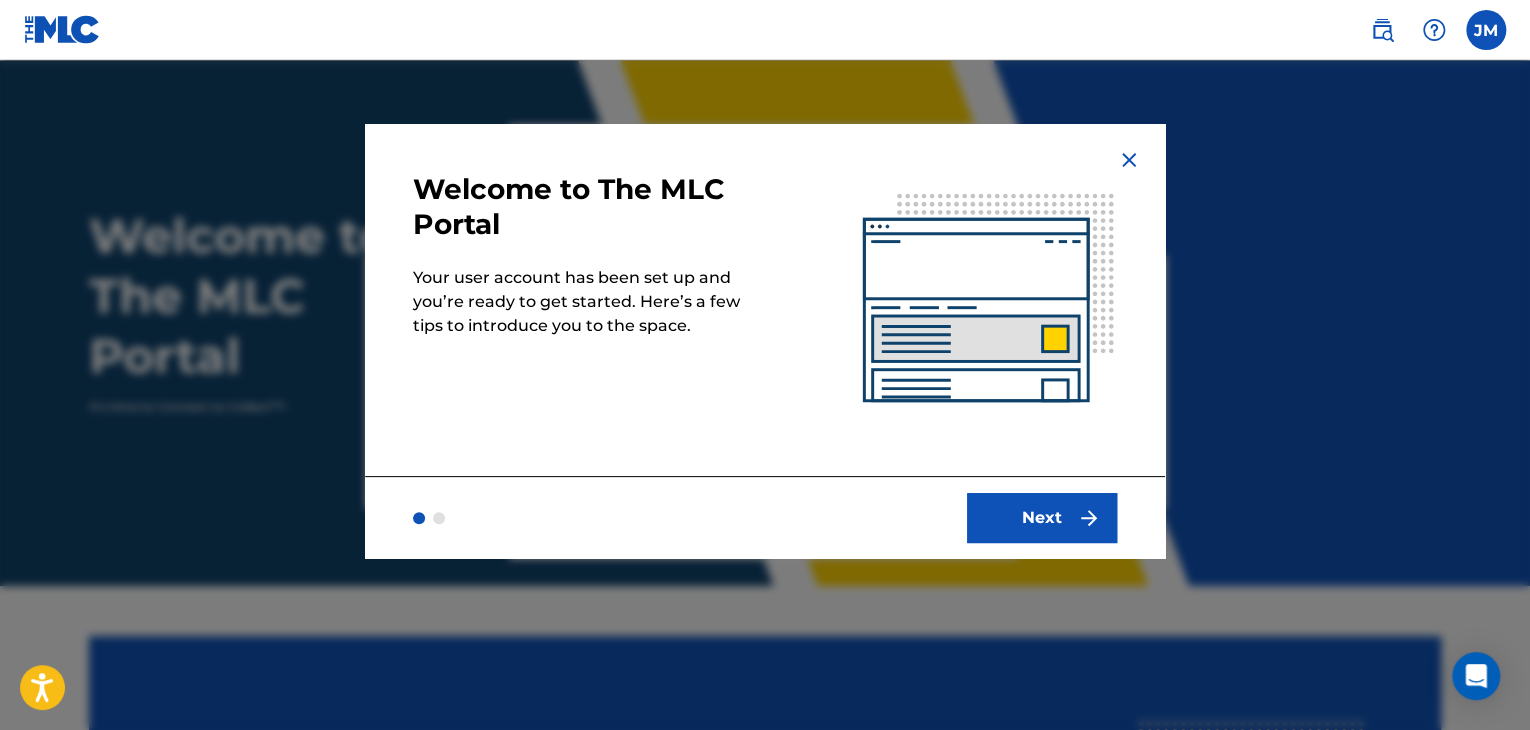 scroll, scrollTop: 0, scrollLeft: 0, axis: both 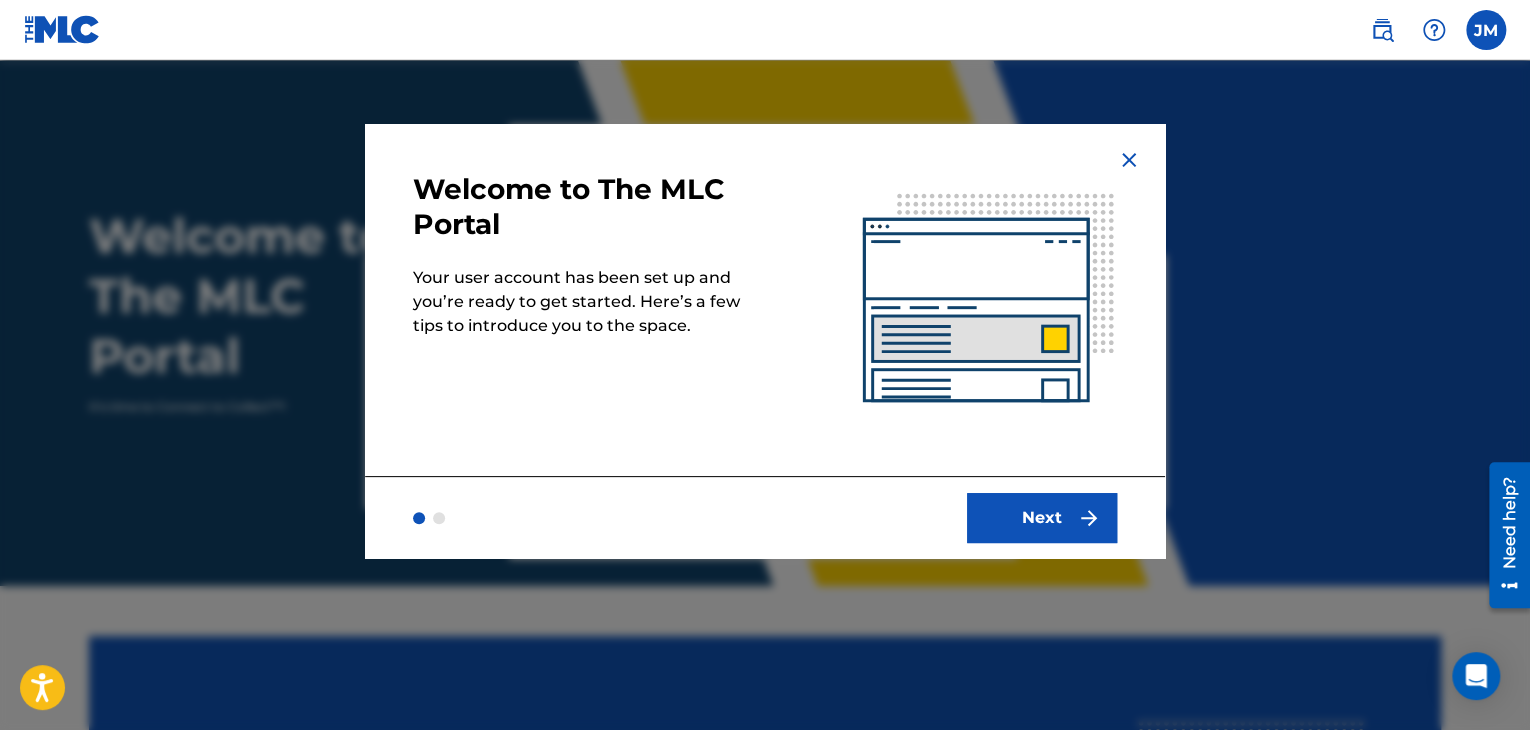 click on "Next" at bounding box center (1042, 518) 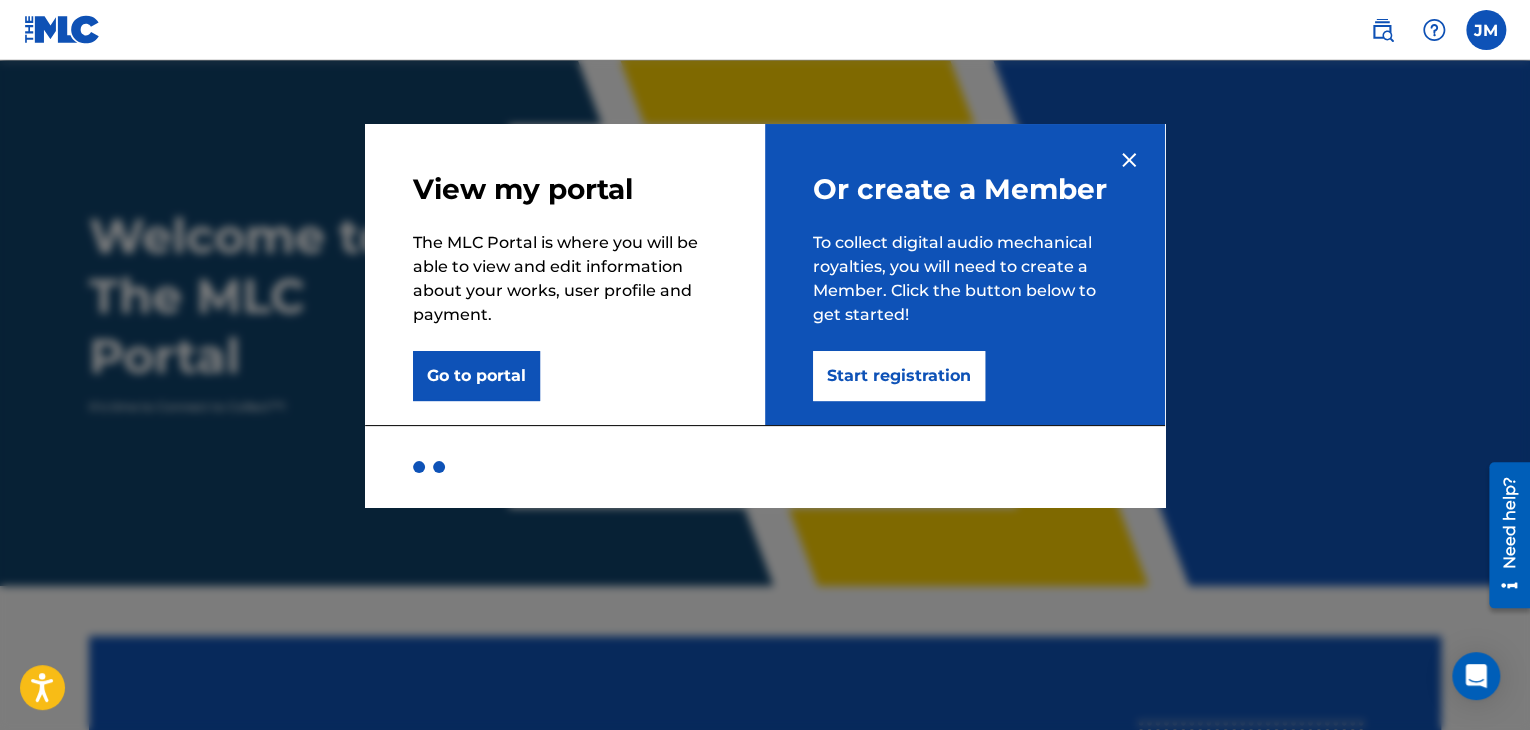 click on "Start registration" at bounding box center [899, 376] 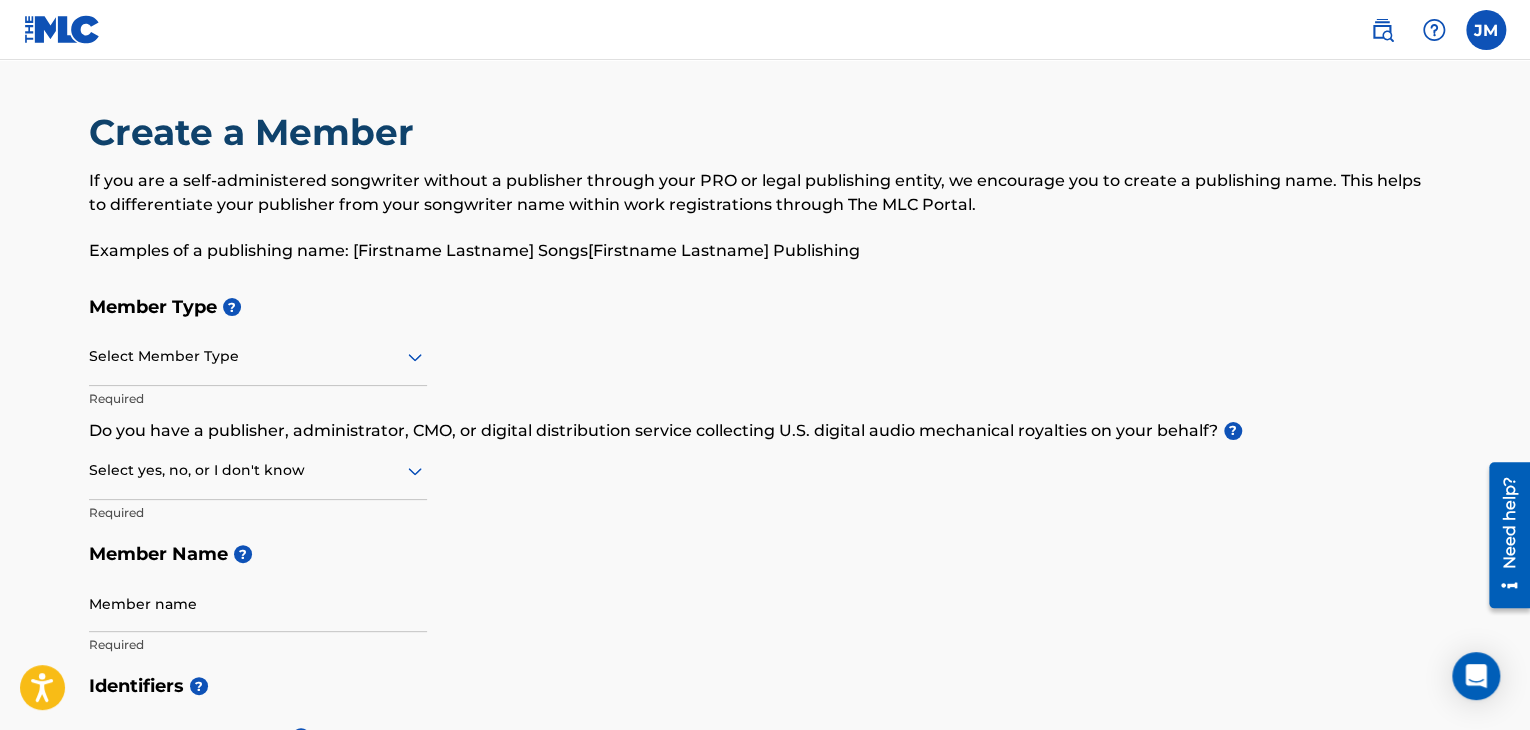 drag, startPoint x: 288, startPoint y: 388, endPoint x: 305, endPoint y: 370, distance: 24.758837 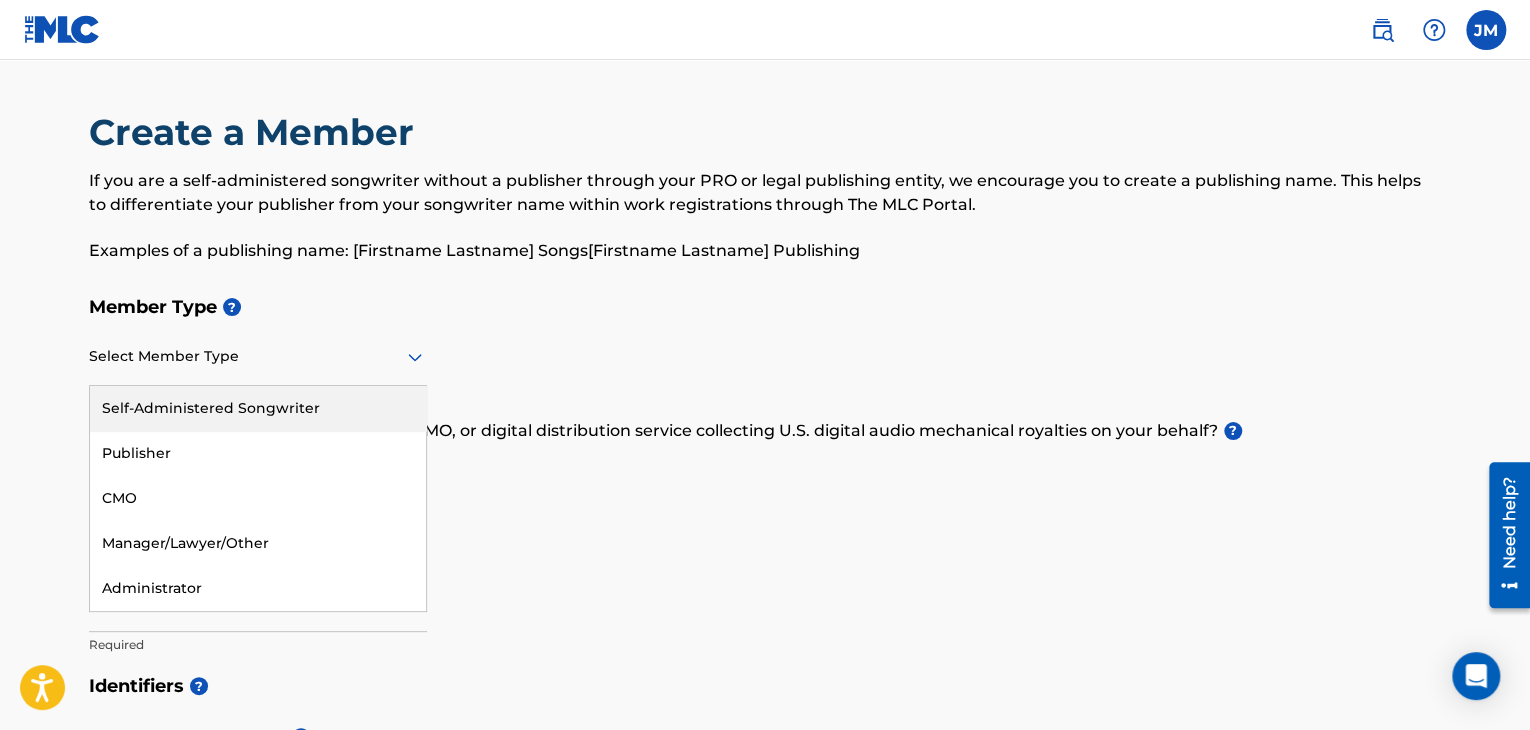 click on "Self-Administered Songwriter" at bounding box center (258, 408) 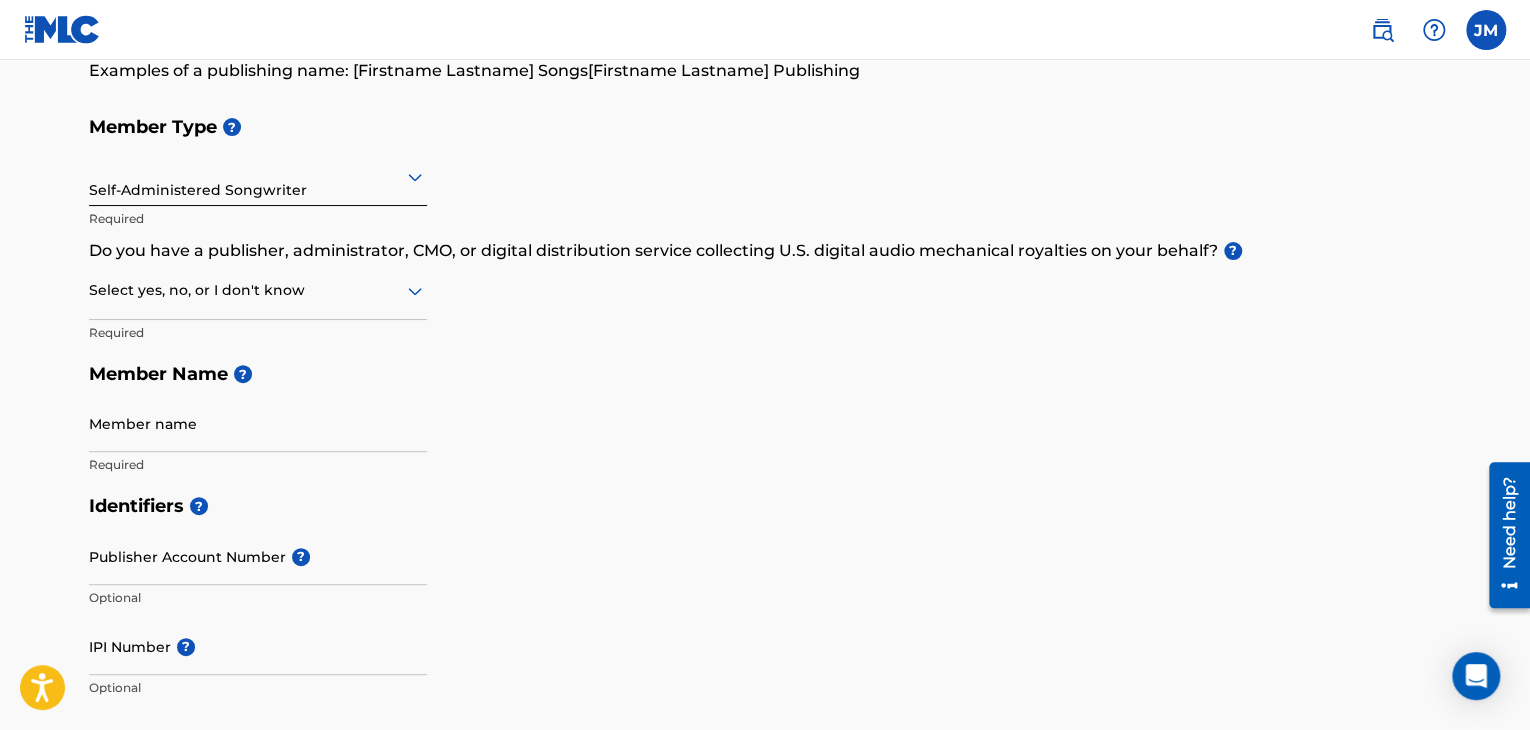 scroll, scrollTop: 200, scrollLeft: 0, axis: vertical 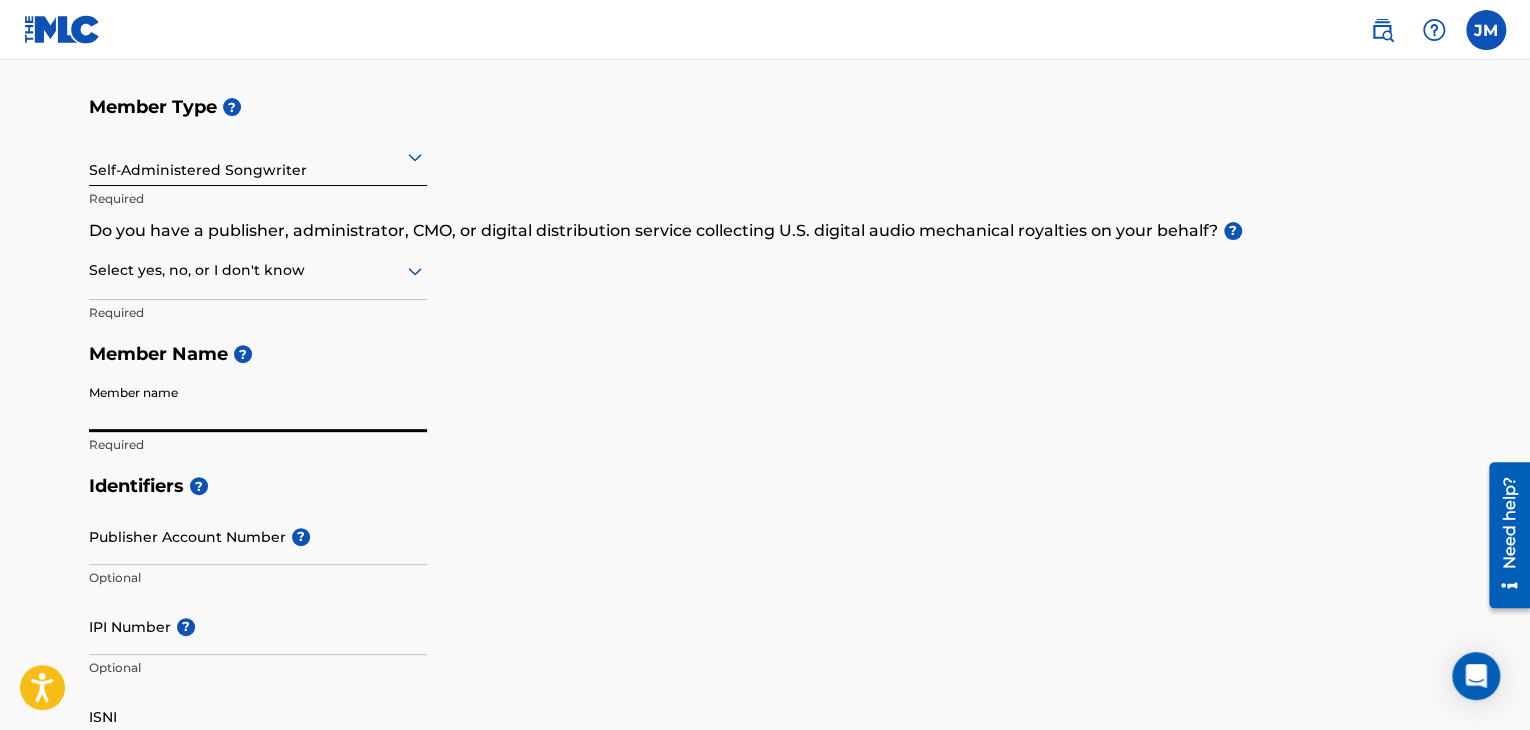 click on "Member name" at bounding box center (258, 403) 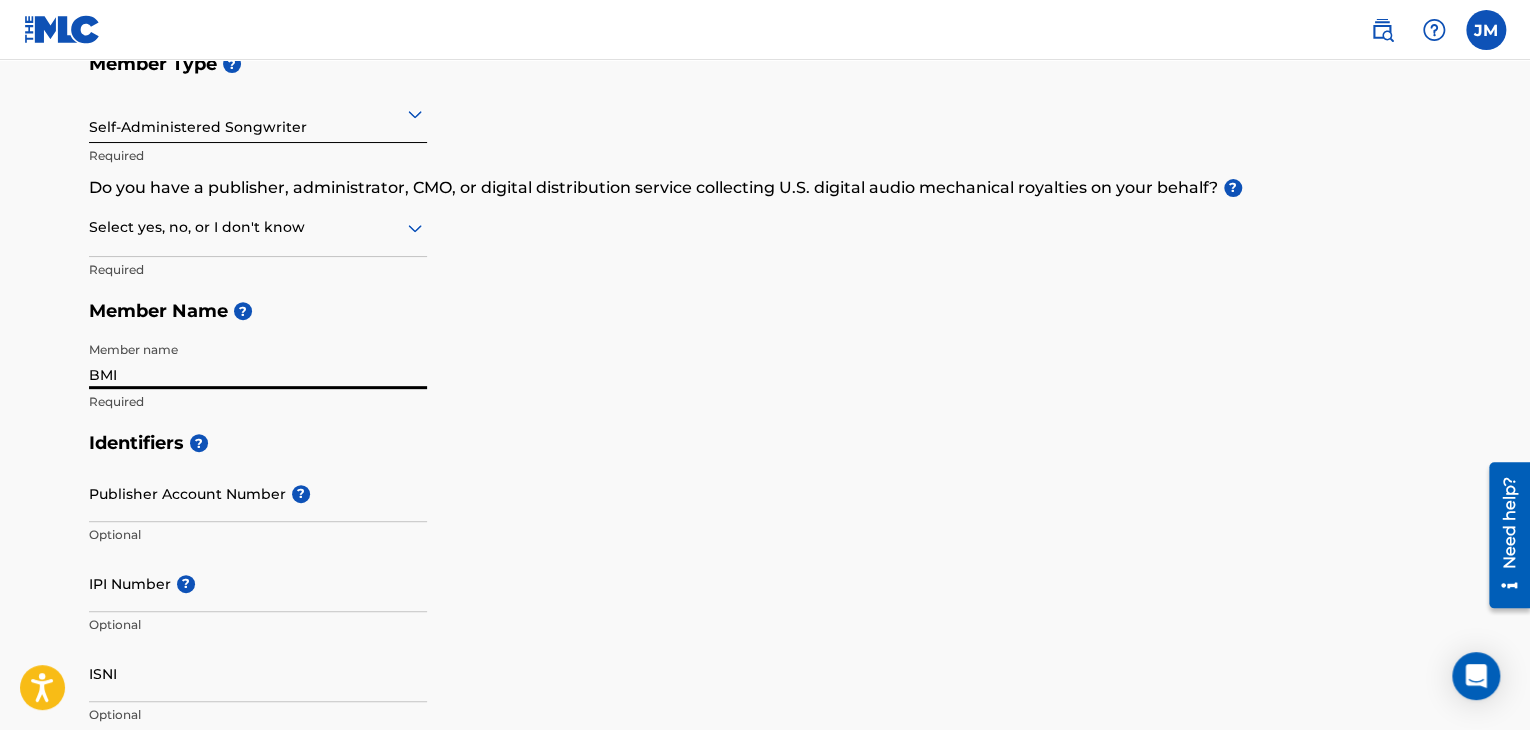 scroll, scrollTop: 300, scrollLeft: 0, axis: vertical 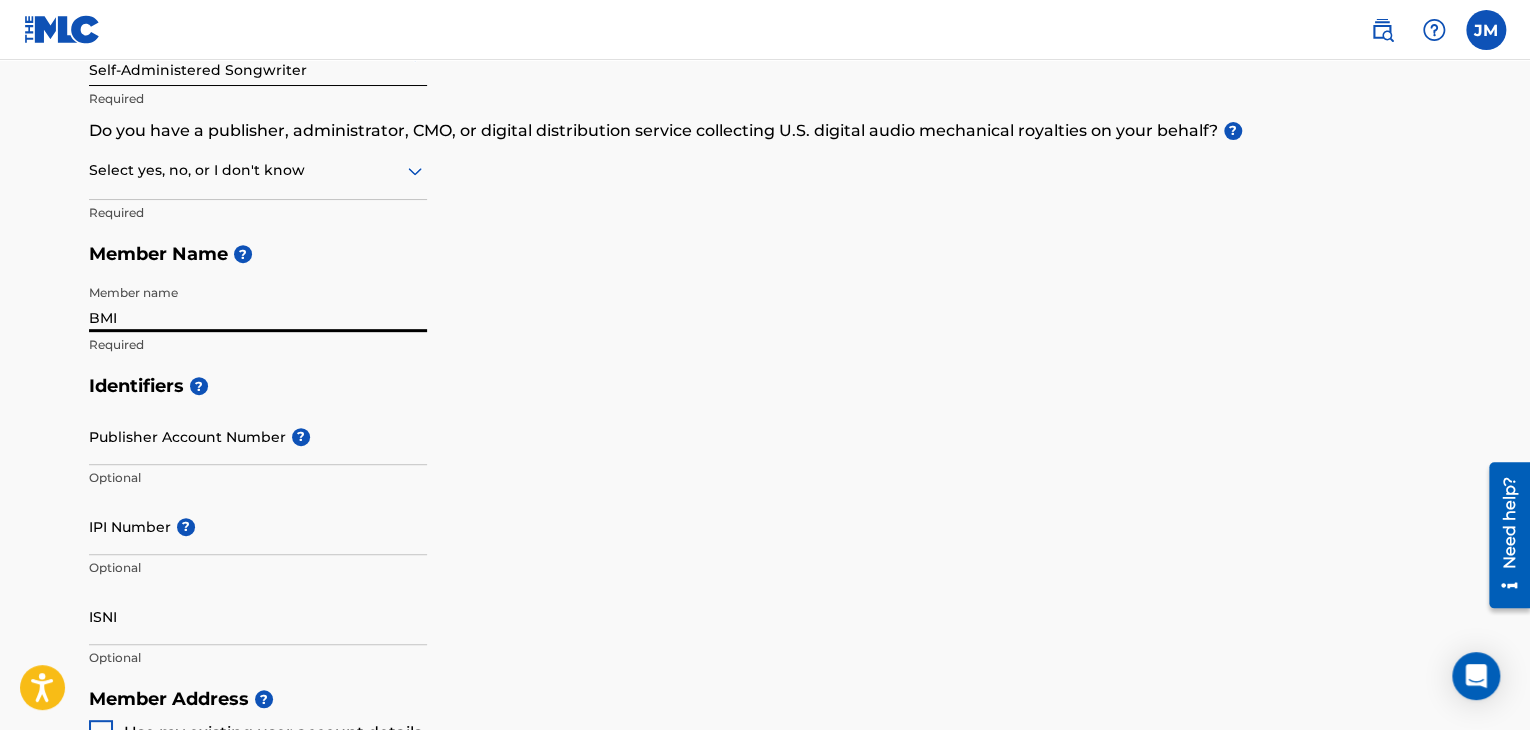 type on "BMI" 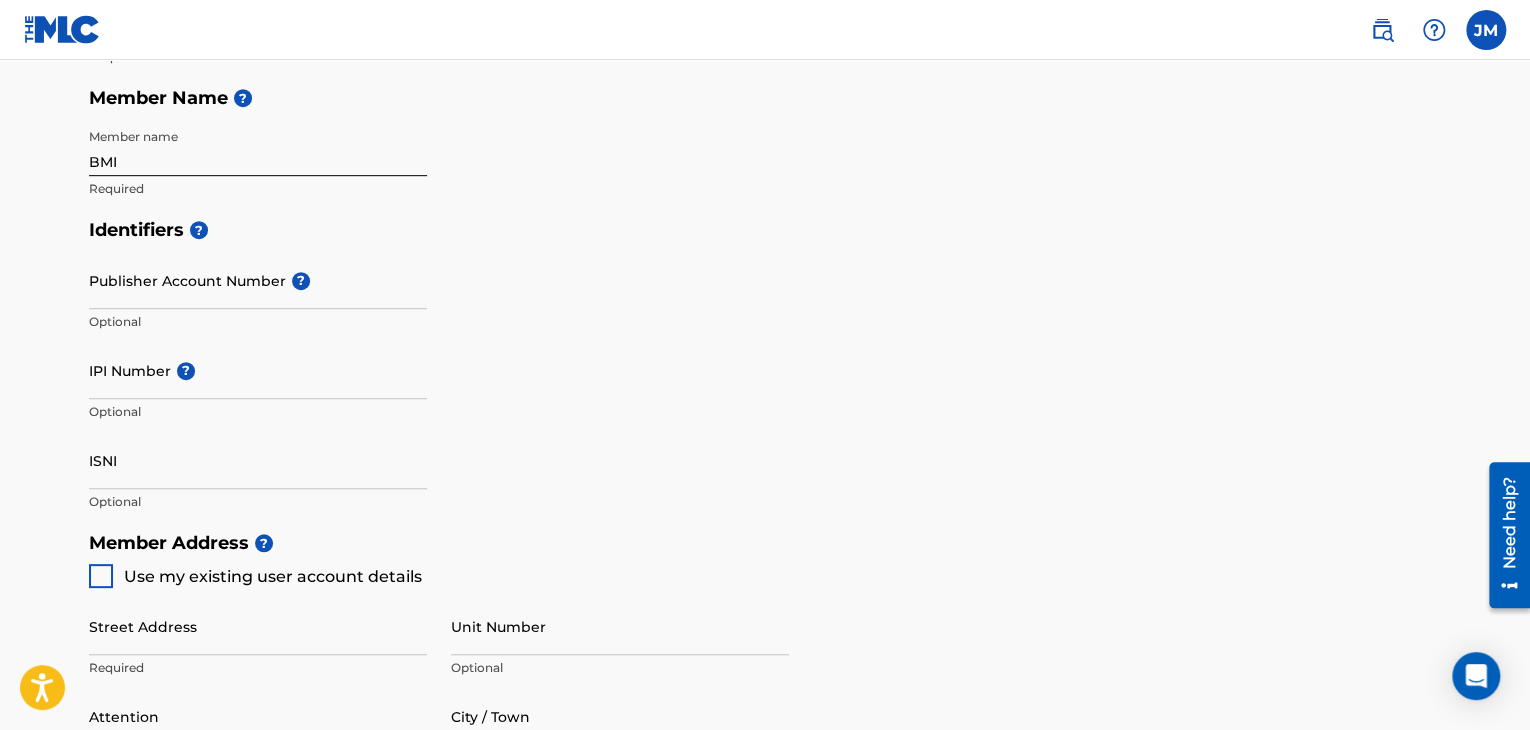 scroll, scrollTop: 500, scrollLeft: 0, axis: vertical 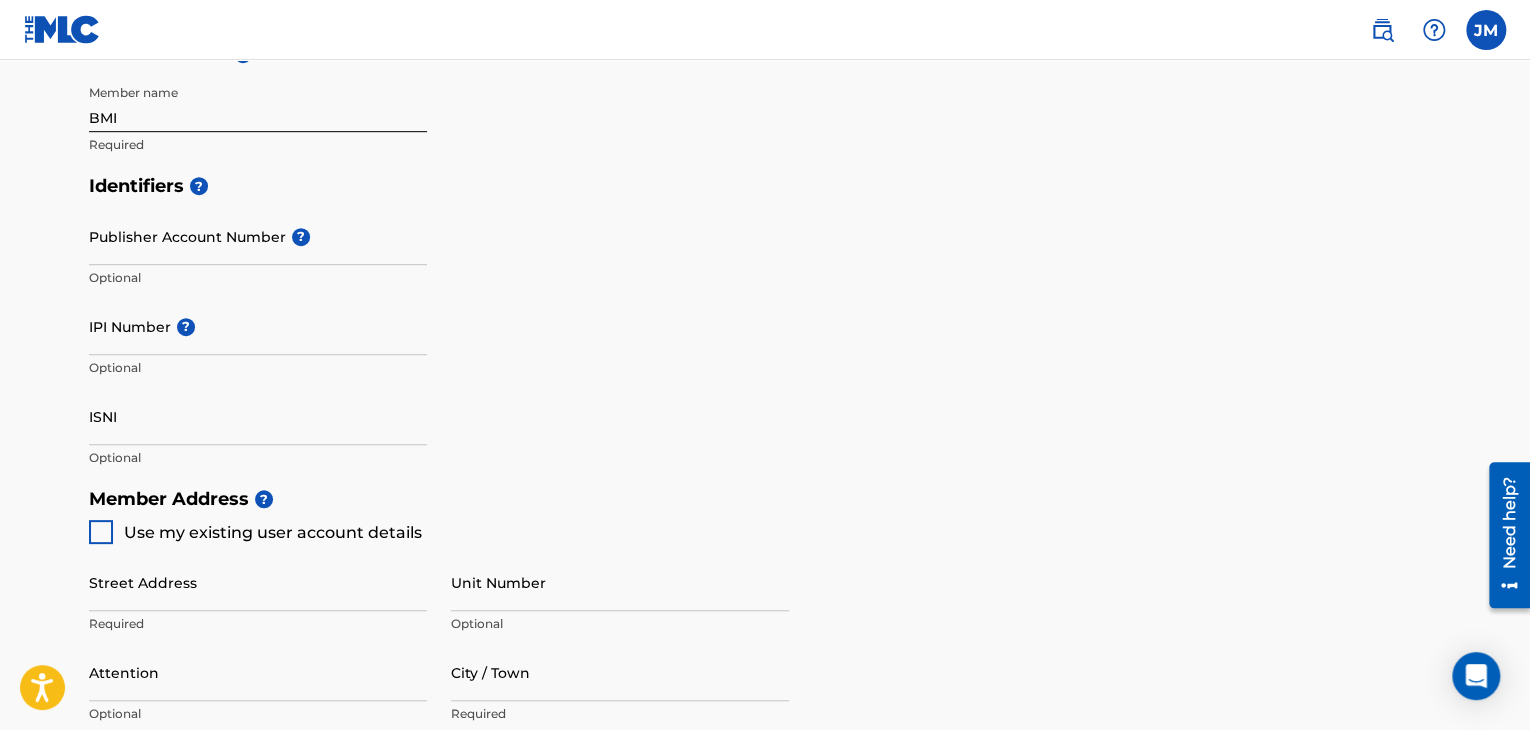click on "IPI Number ?" at bounding box center [258, 326] 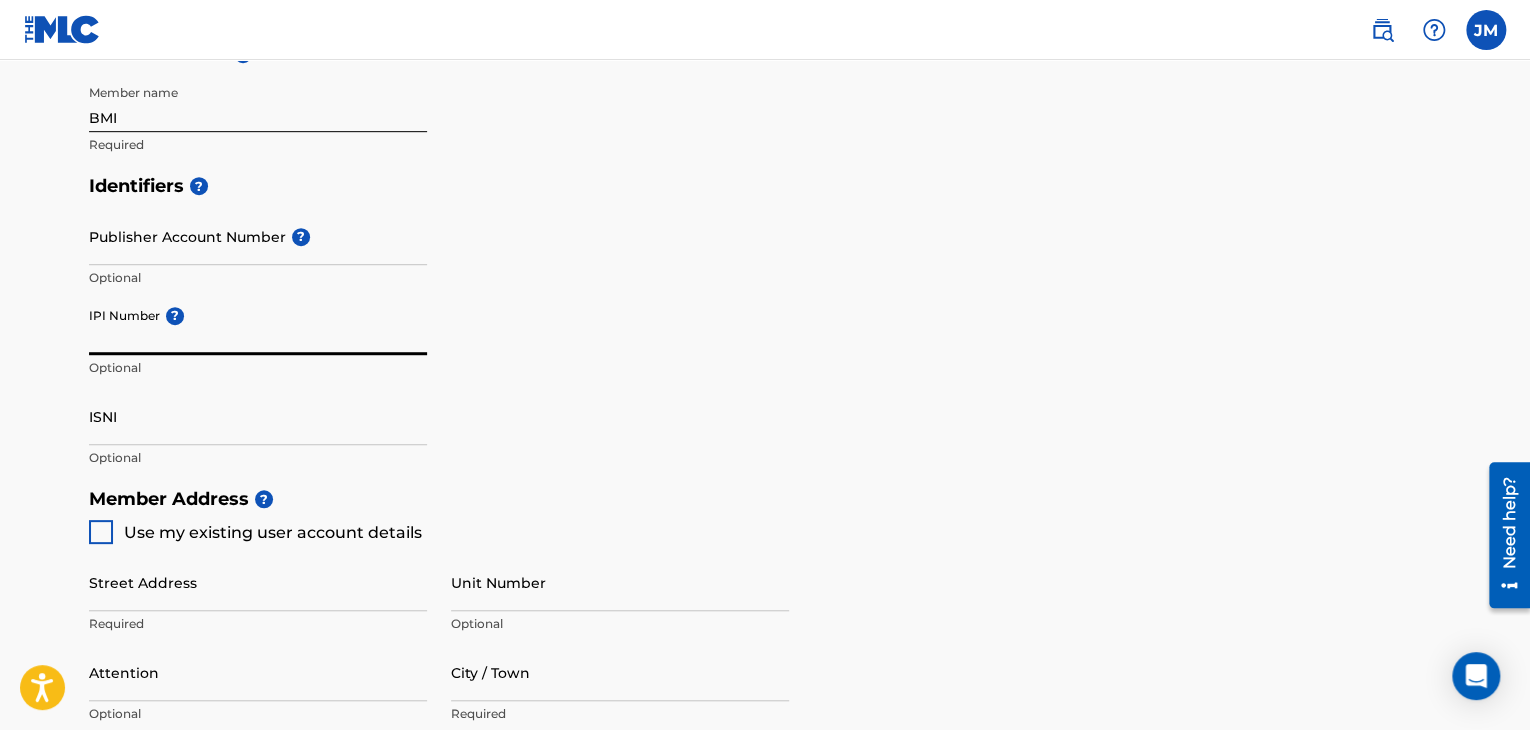 paste on "01115023520" 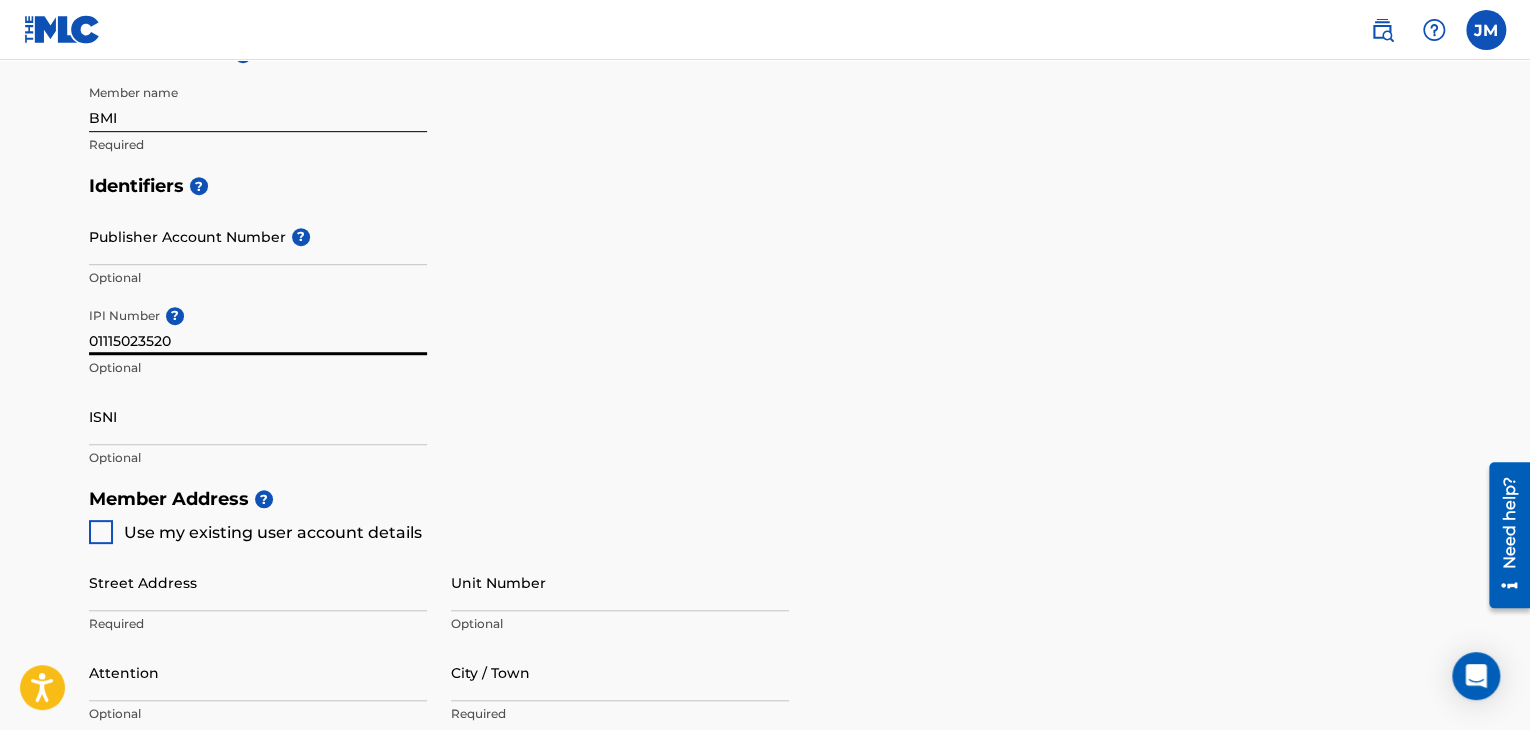 type on "01115023520" 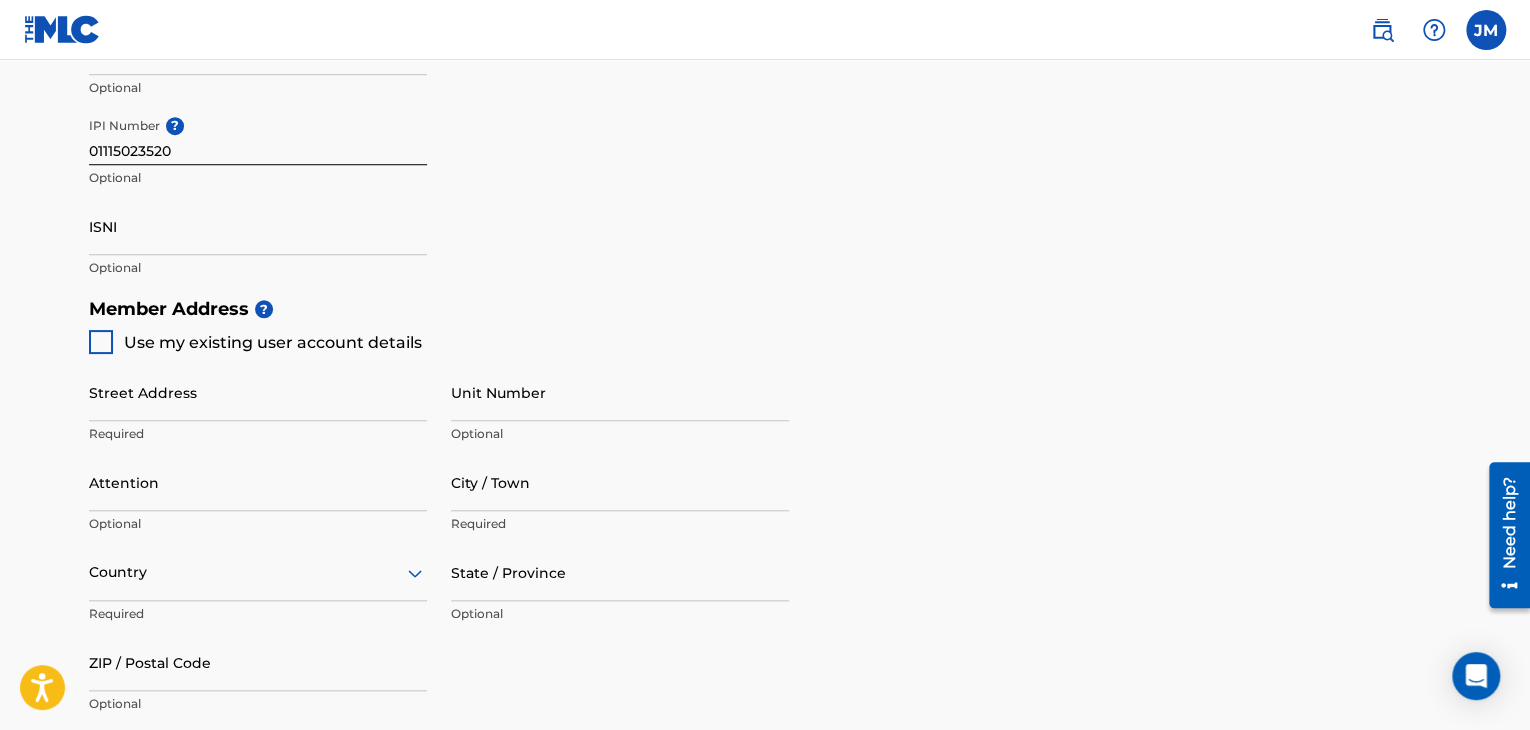 scroll, scrollTop: 700, scrollLeft: 0, axis: vertical 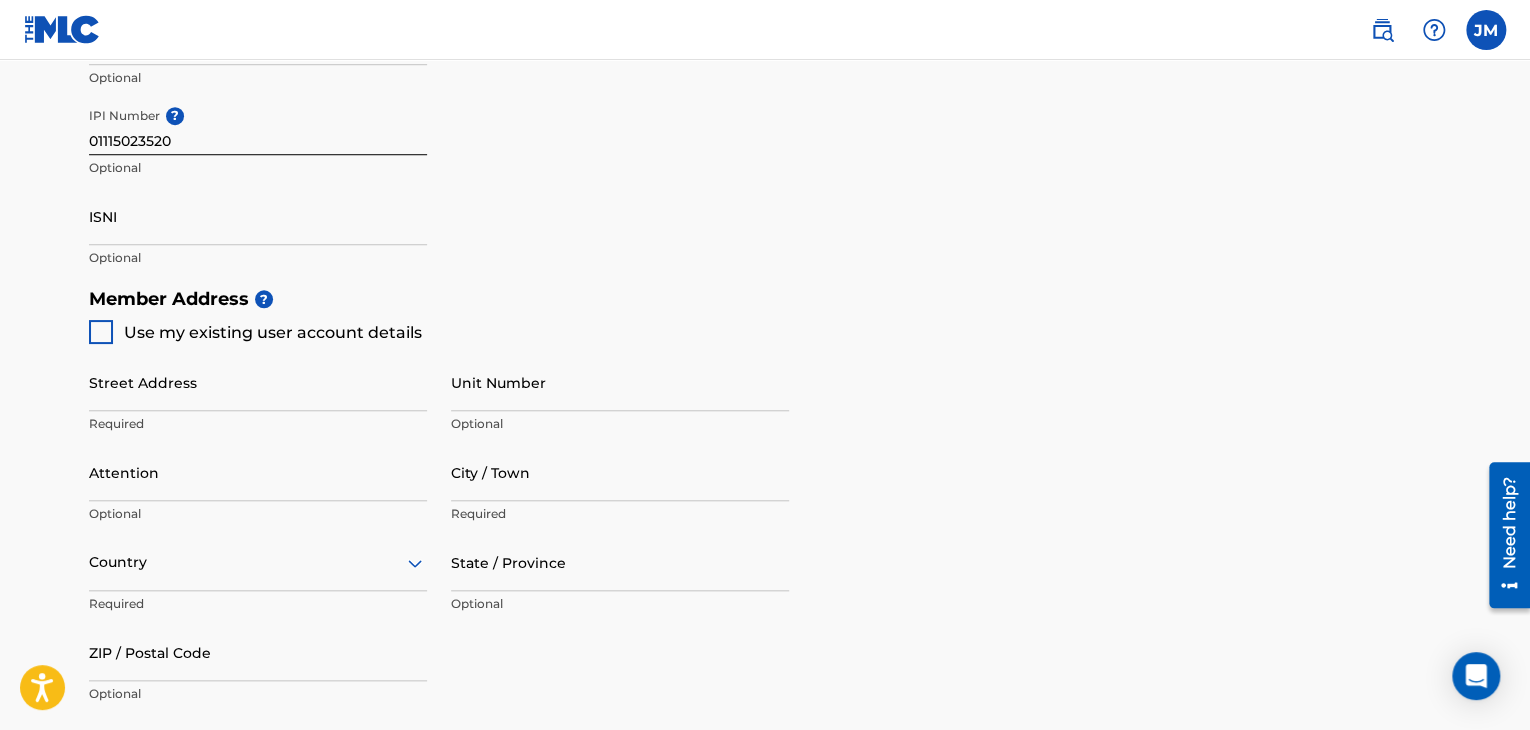 click at bounding box center (101, 332) 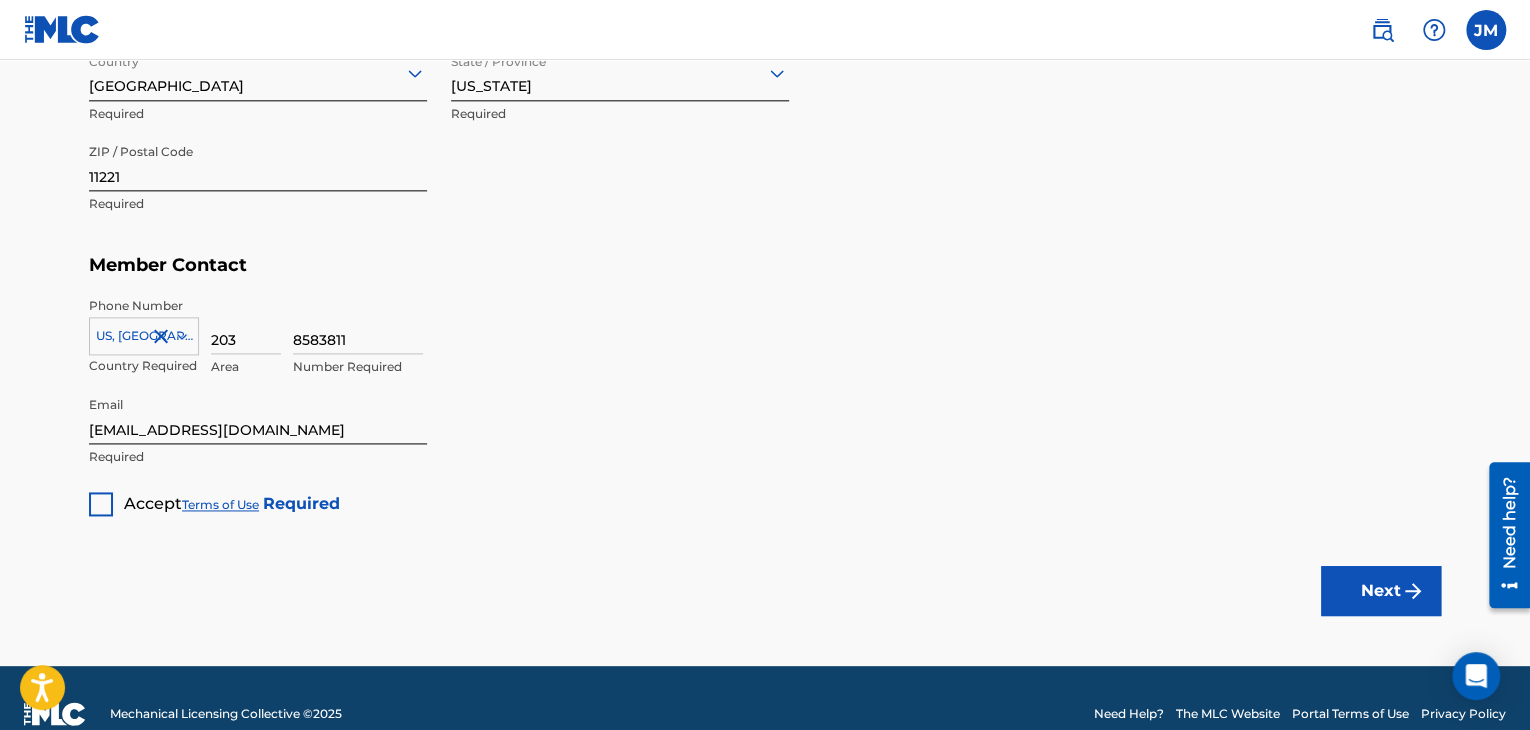 scroll, scrollTop: 1200, scrollLeft: 0, axis: vertical 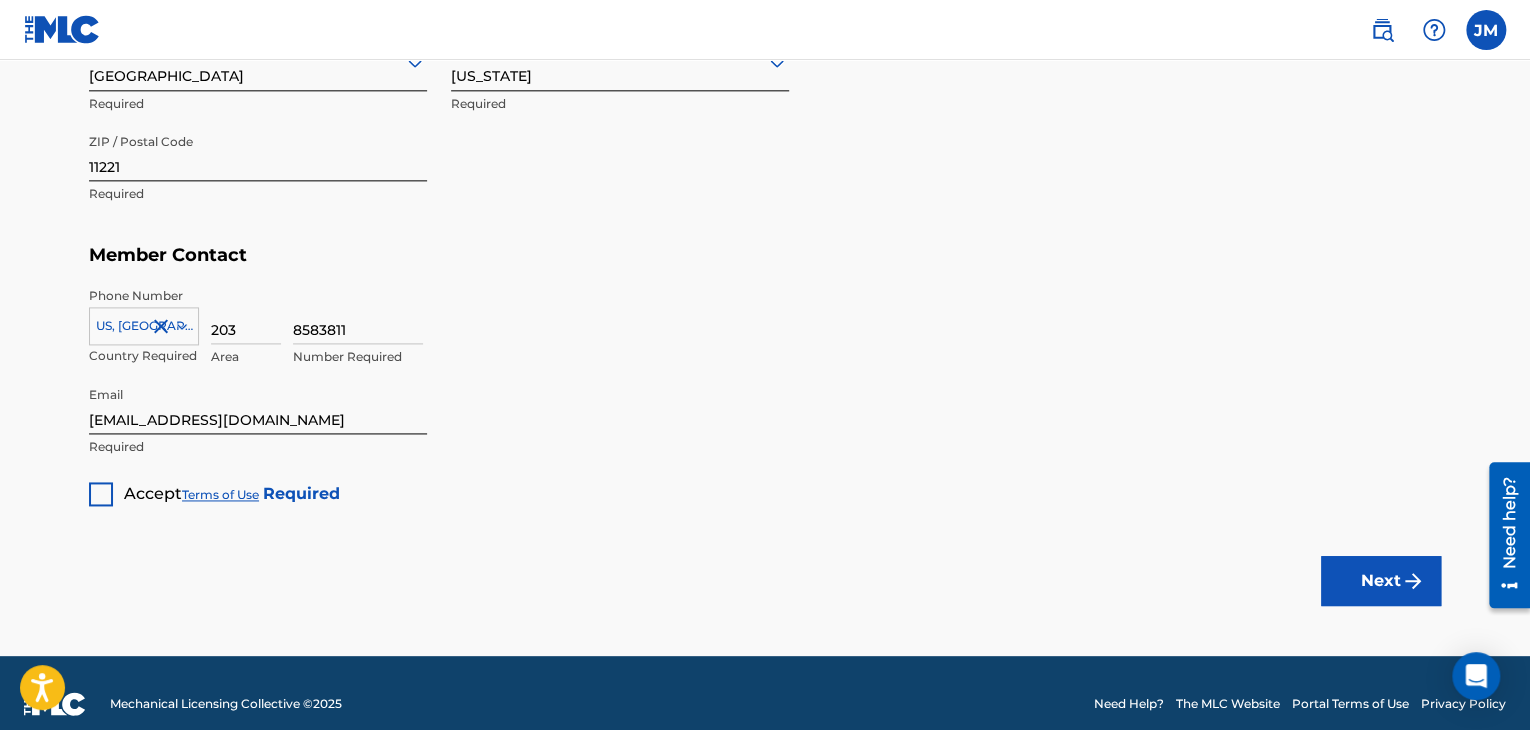 click at bounding box center [101, 494] 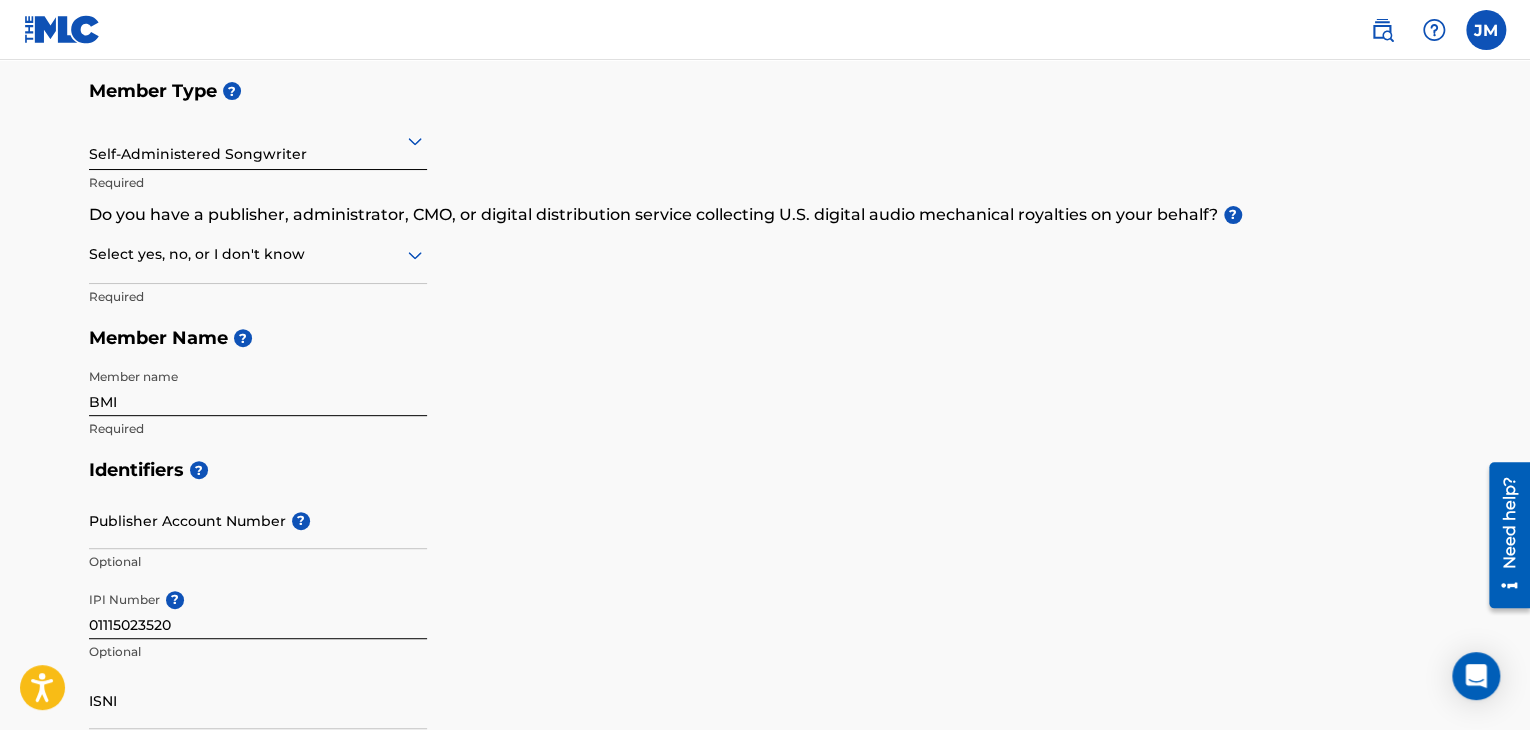 scroll, scrollTop: 200, scrollLeft: 0, axis: vertical 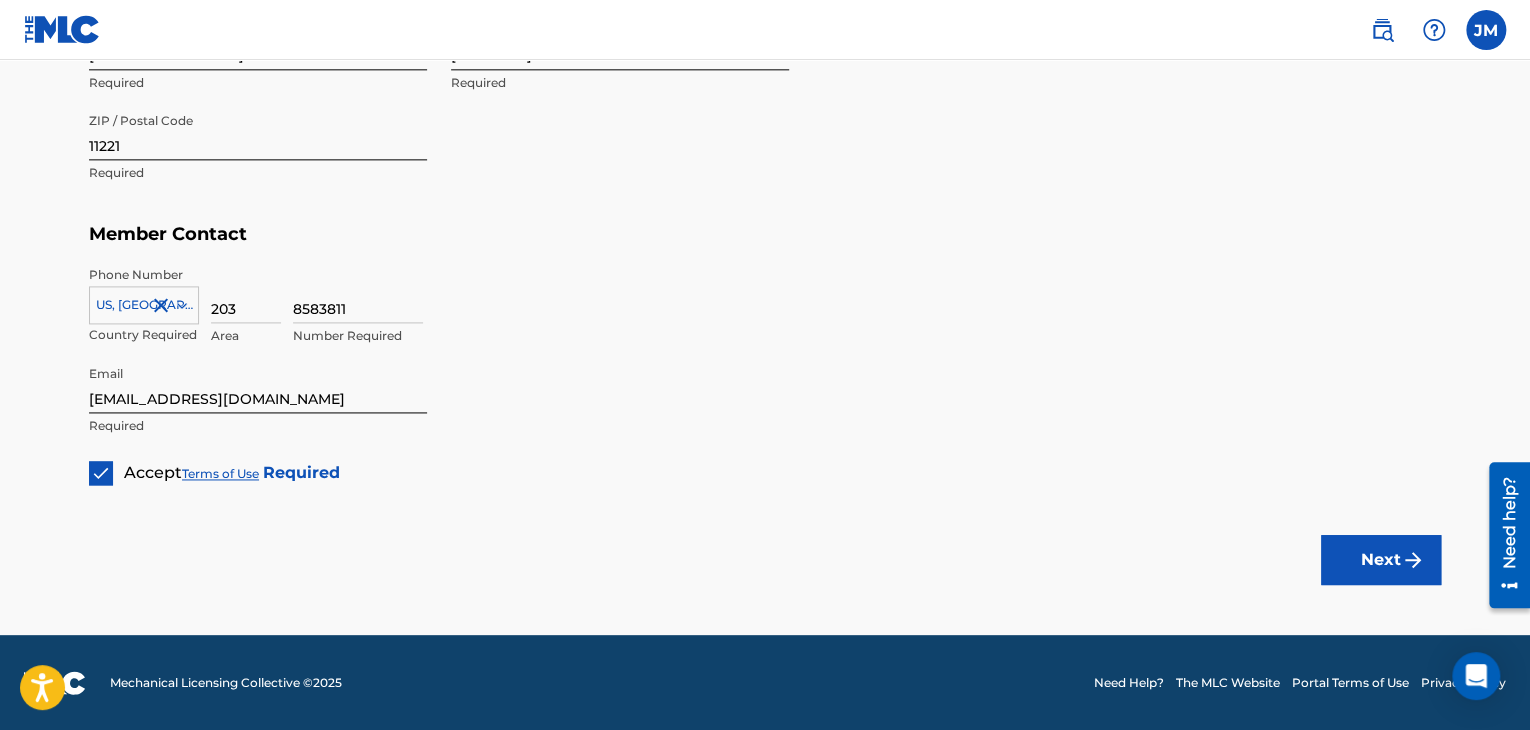 click on "Next" at bounding box center (1381, 560) 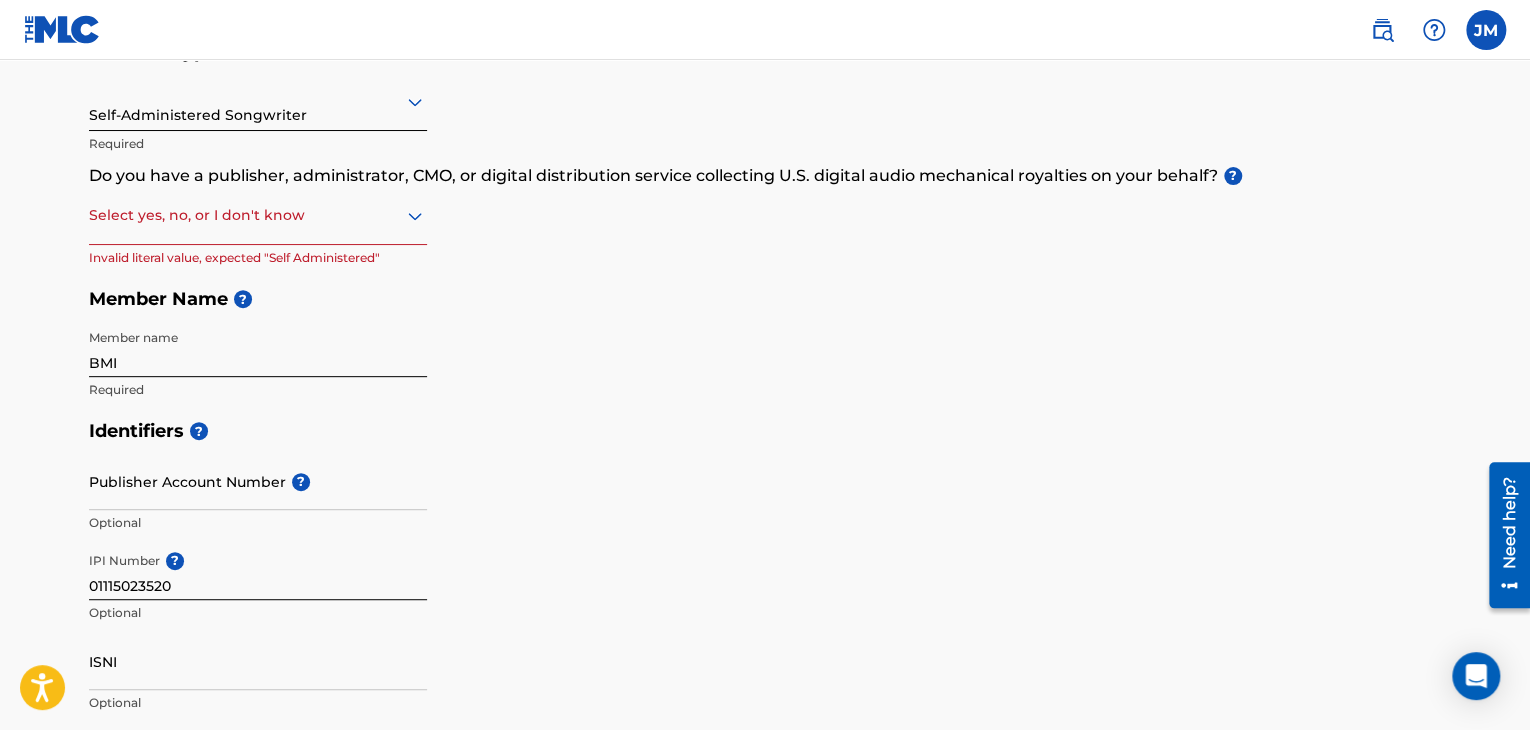 scroll, scrollTop: 100, scrollLeft: 0, axis: vertical 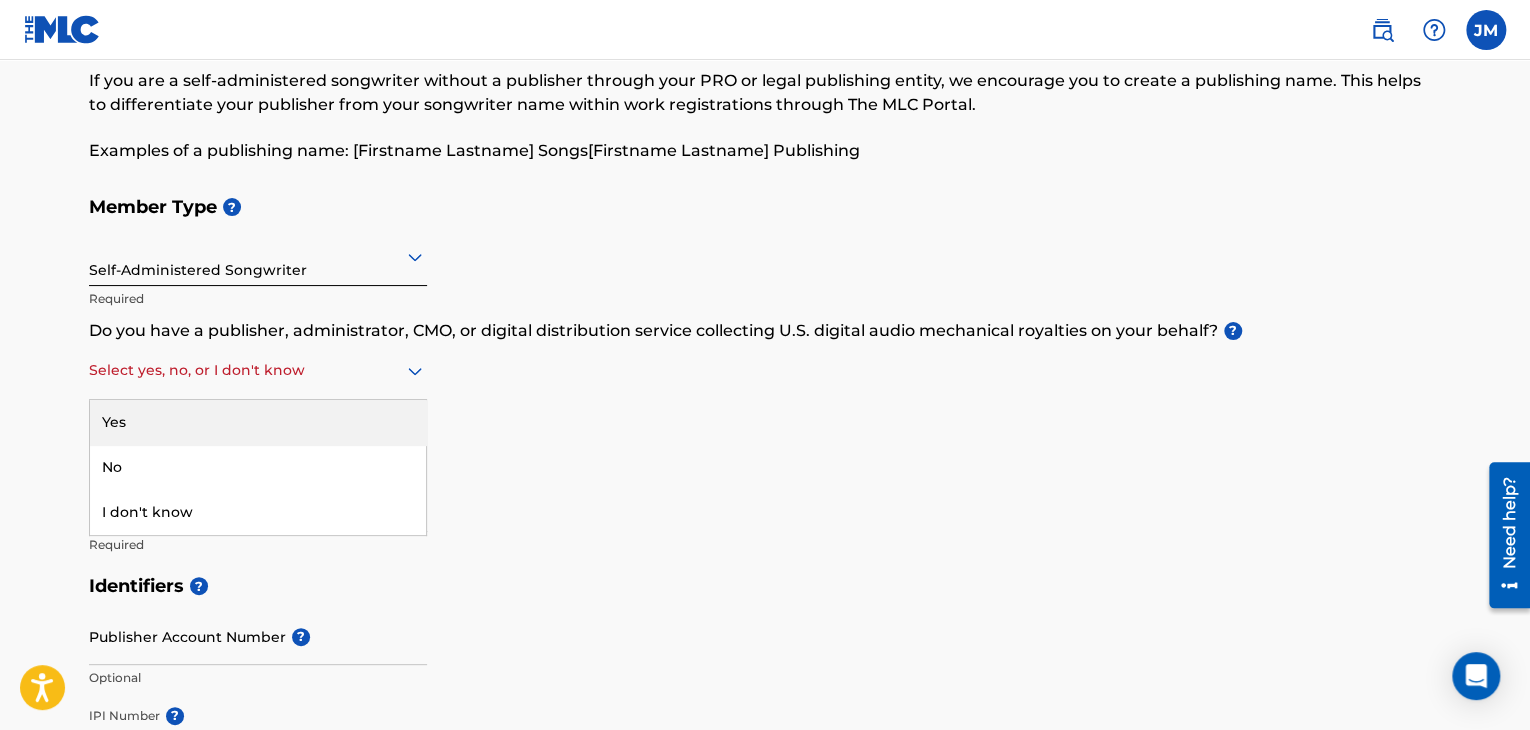 click 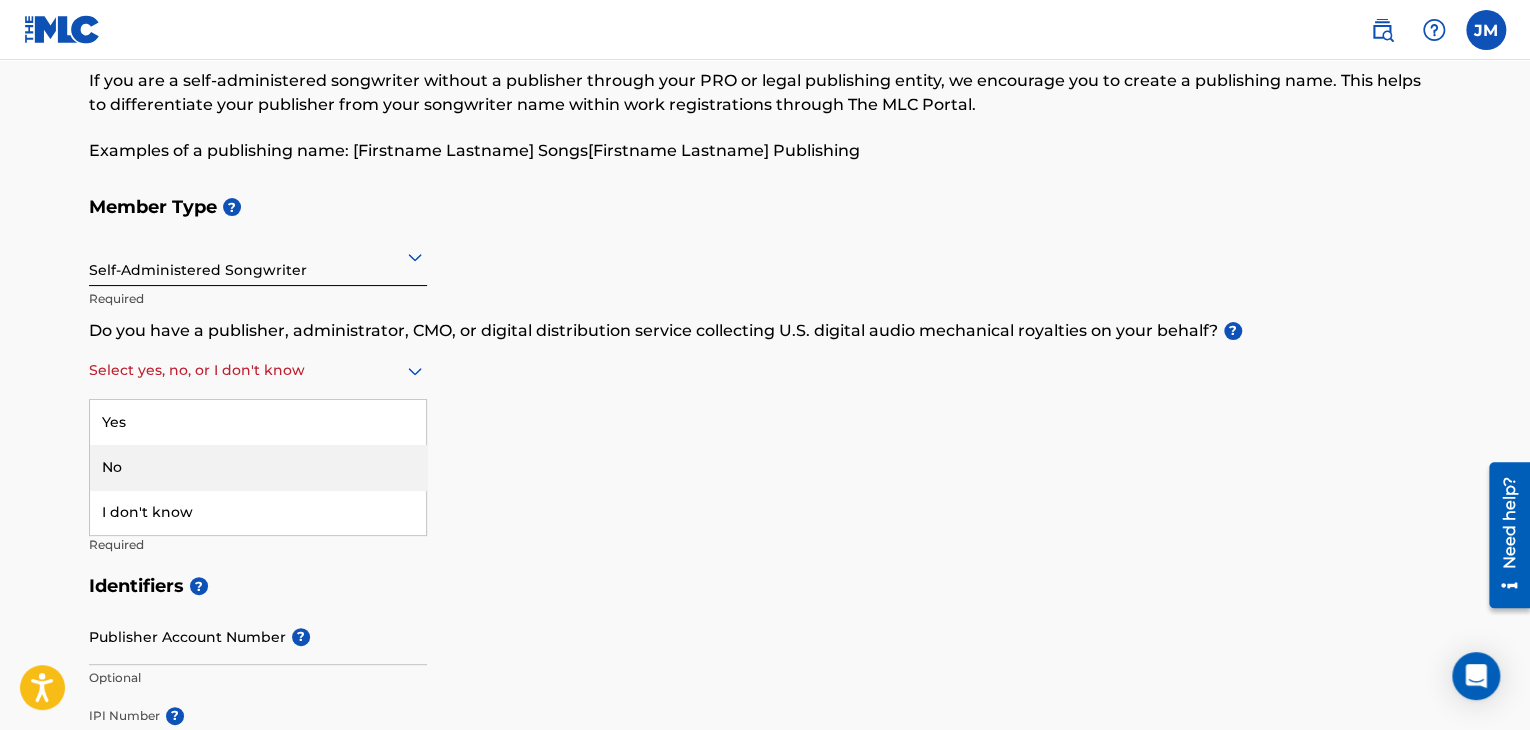 click on "No" at bounding box center (258, 467) 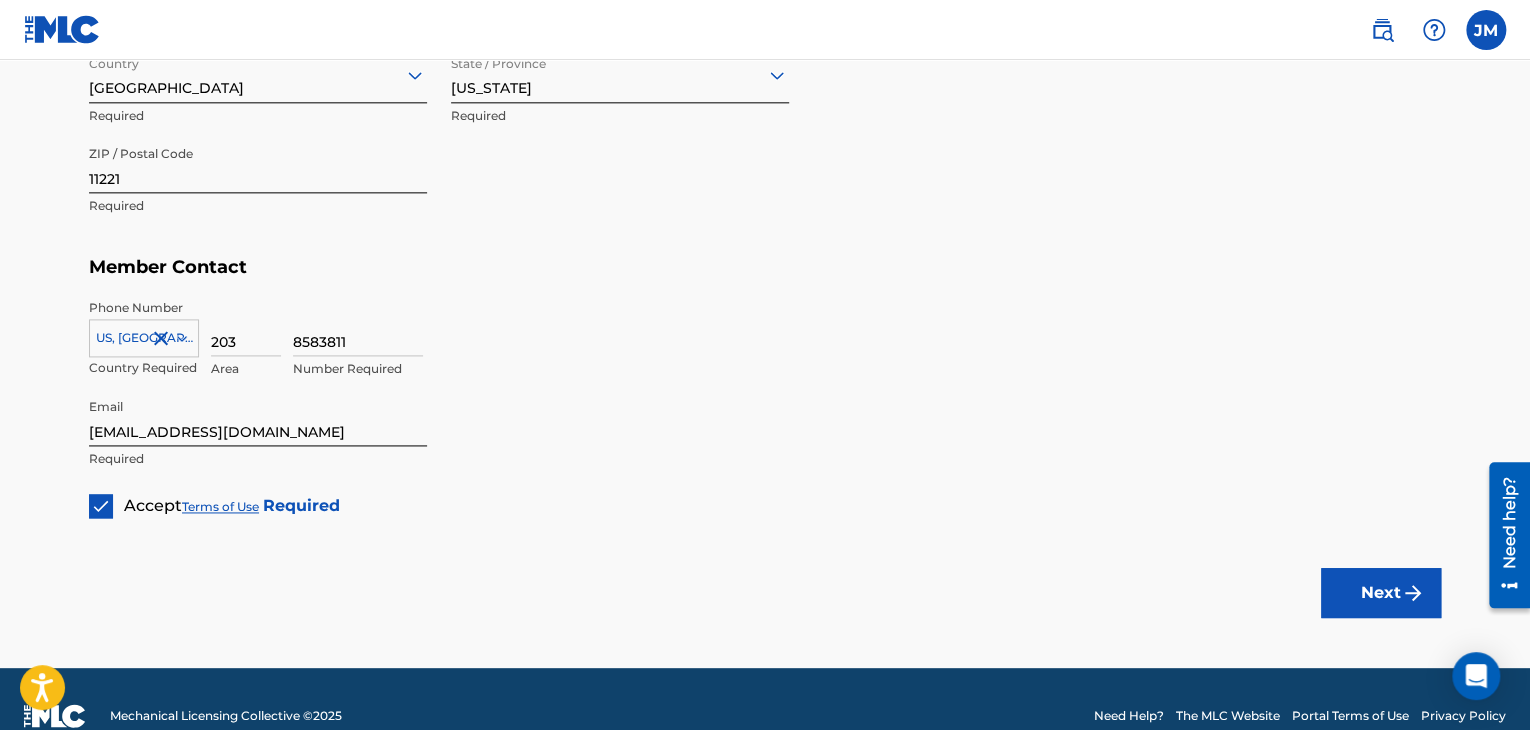 scroll, scrollTop: 1221, scrollLeft: 0, axis: vertical 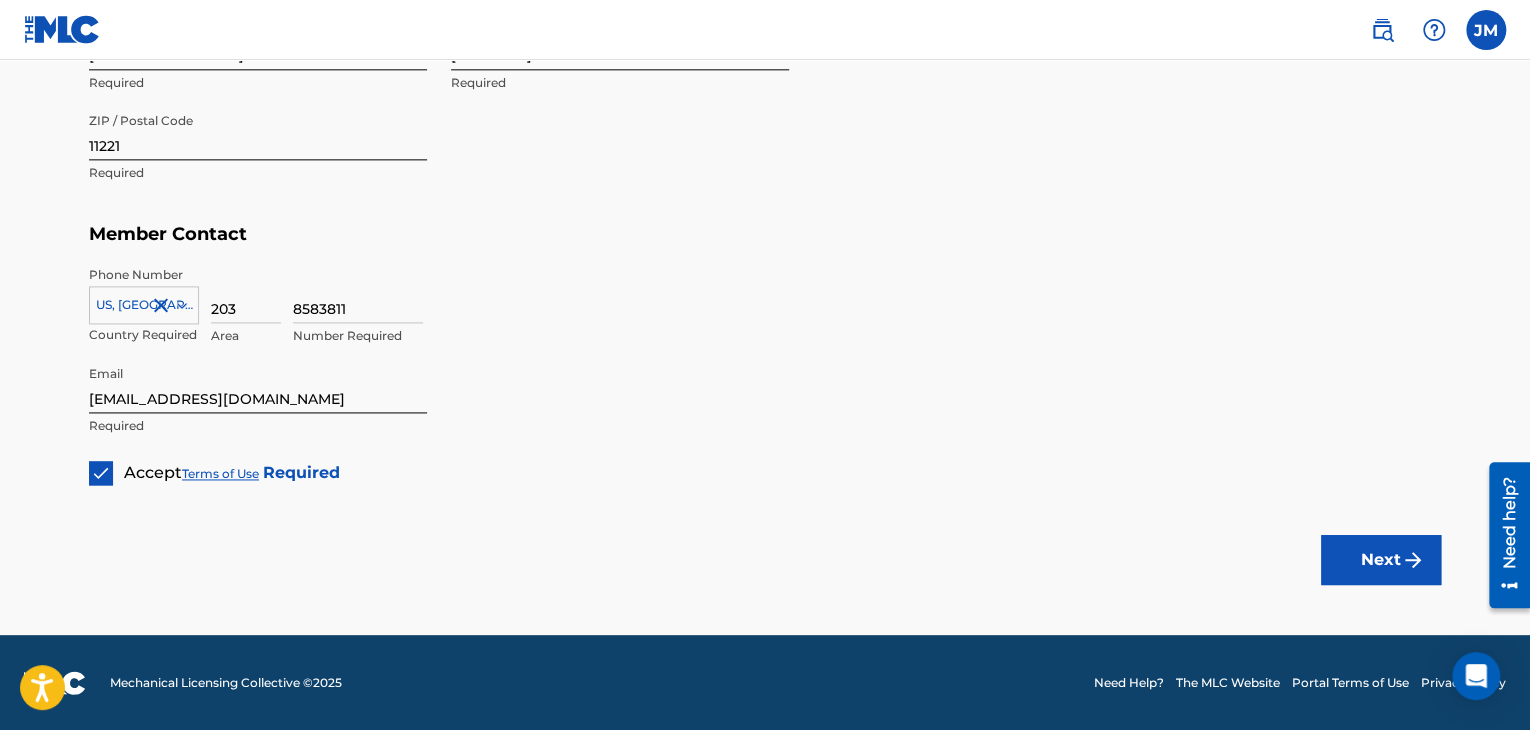 click on "Next" at bounding box center (1381, 560) 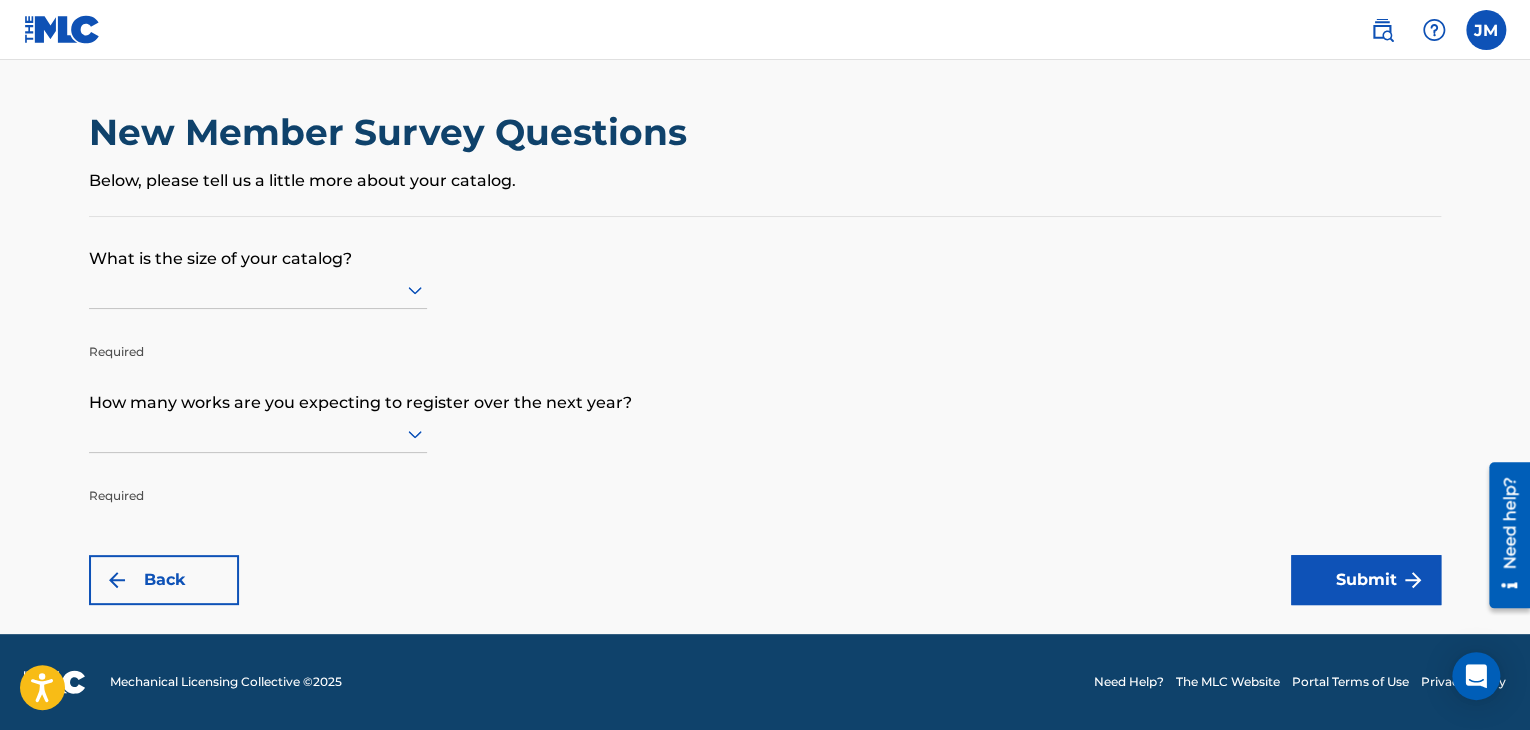 scroll, scrollTop: 0, scrollLeft: 0, axis: both 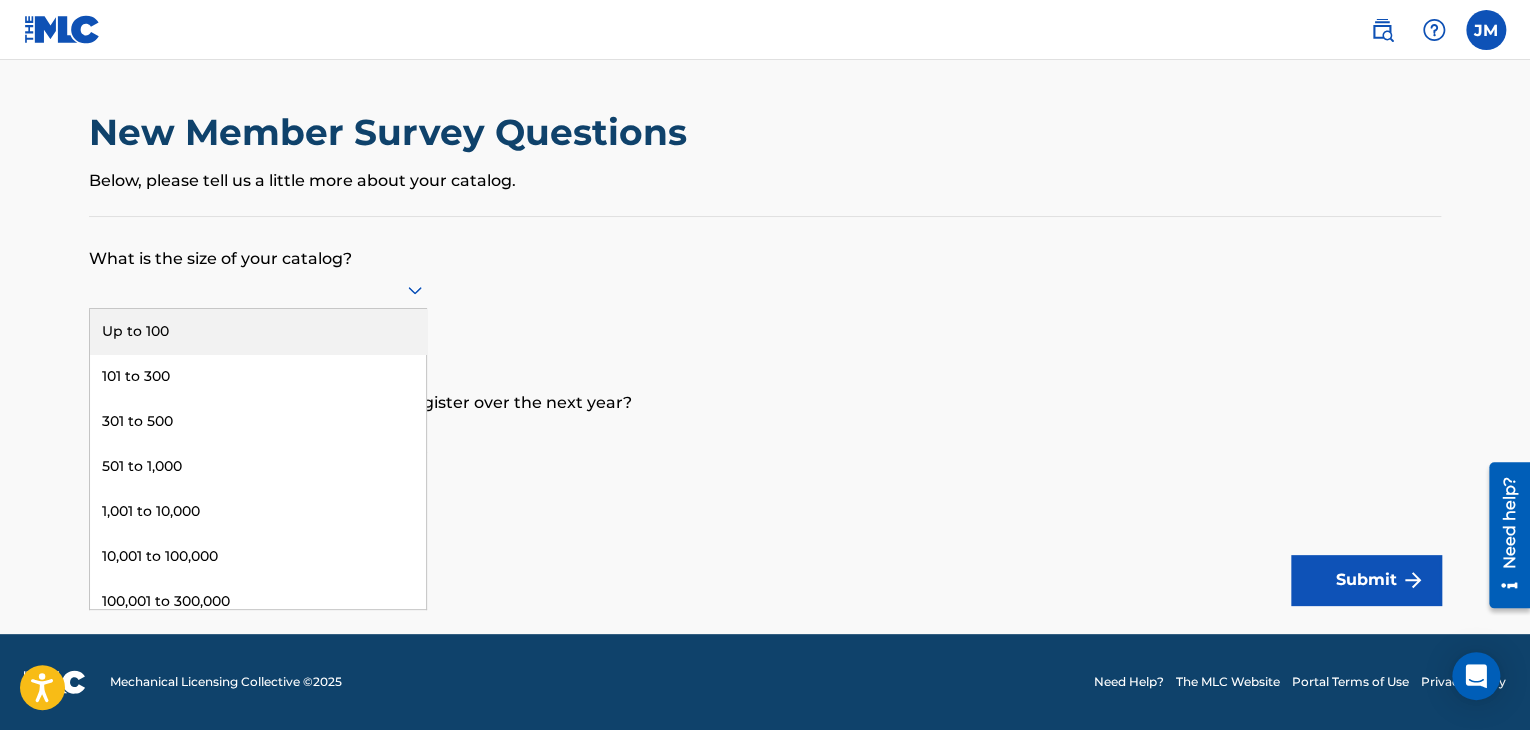 click on "Up to 100" at bounding box center (258, 331) 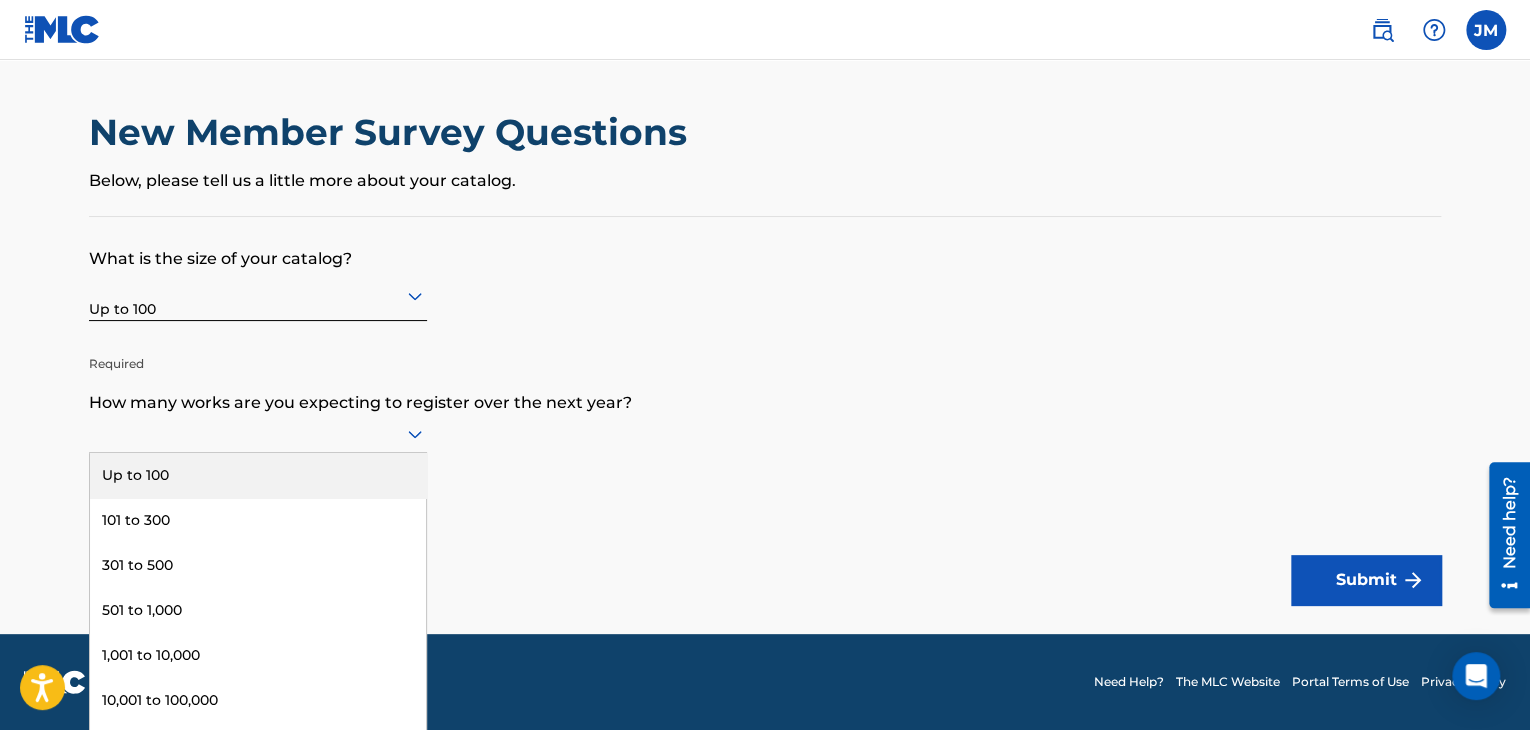 scroll, scrollTop: 0, scrollLeft: 0, axis: both 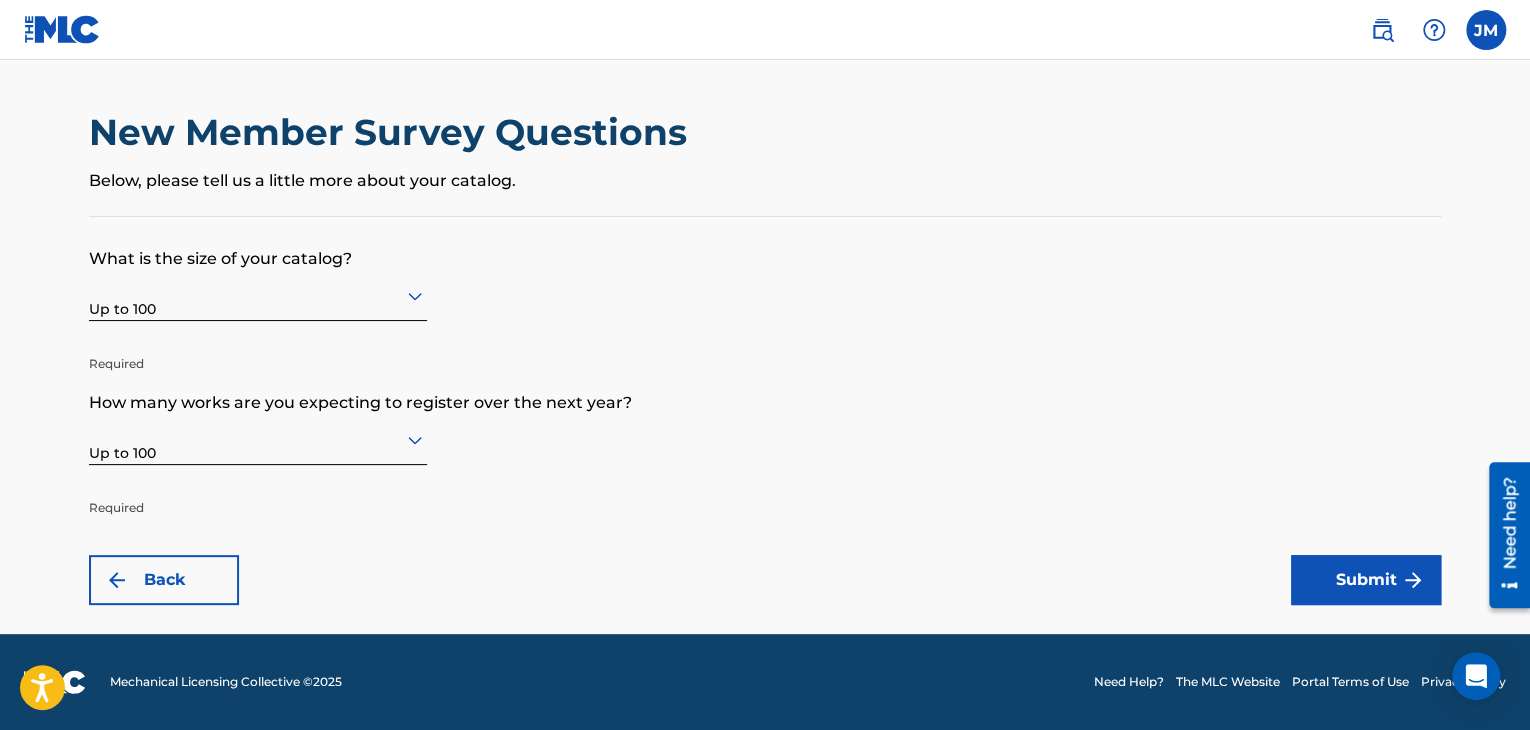 click on "Submit" at bounding box center (1366, 580) 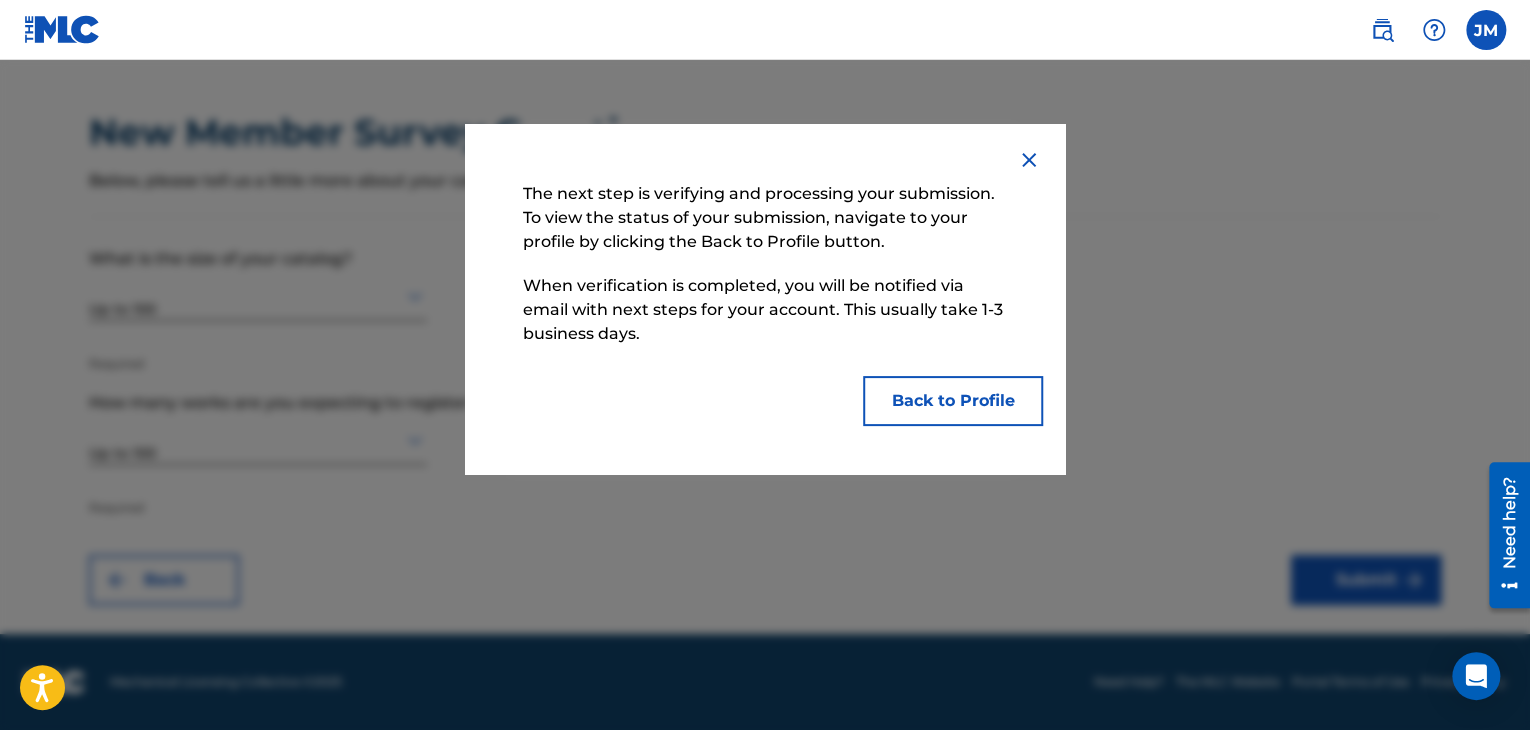 click on "Back to Profile" at bounding box center (953, 401) 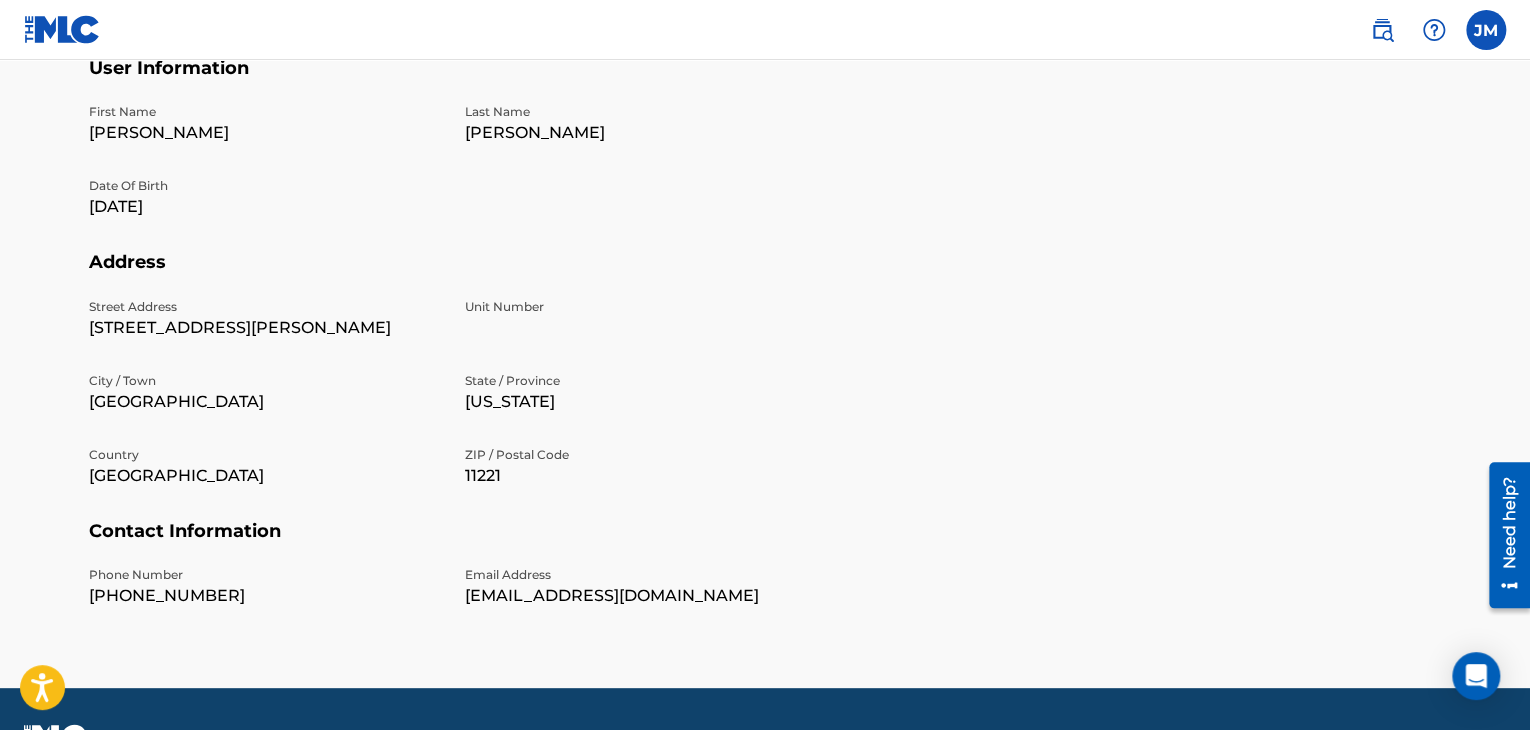 scroll, scrollTop: 0, scrollLeft: 0, axis: both 